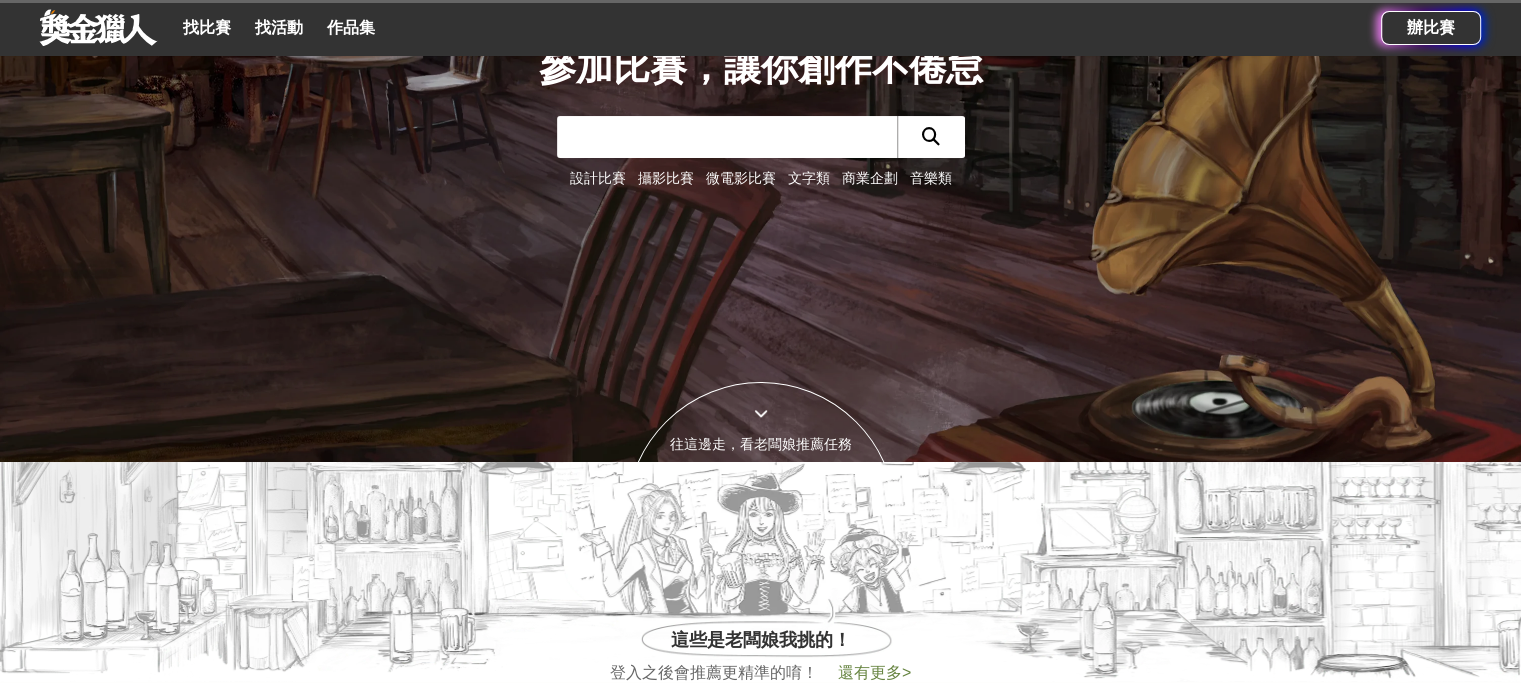 scroll, scrollTop: 0, scrollLeft: 0, axis: both 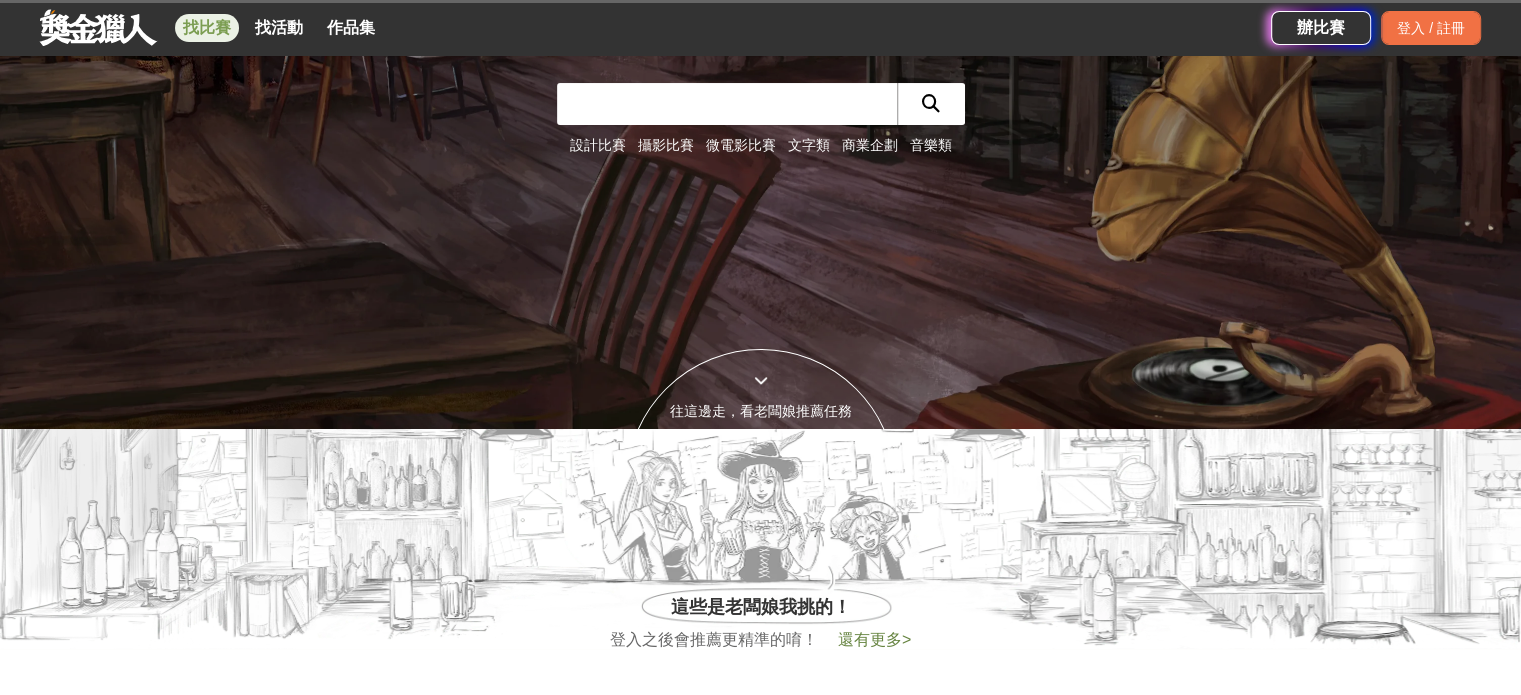 click on "找比賽" at bounding box center [207, 28] 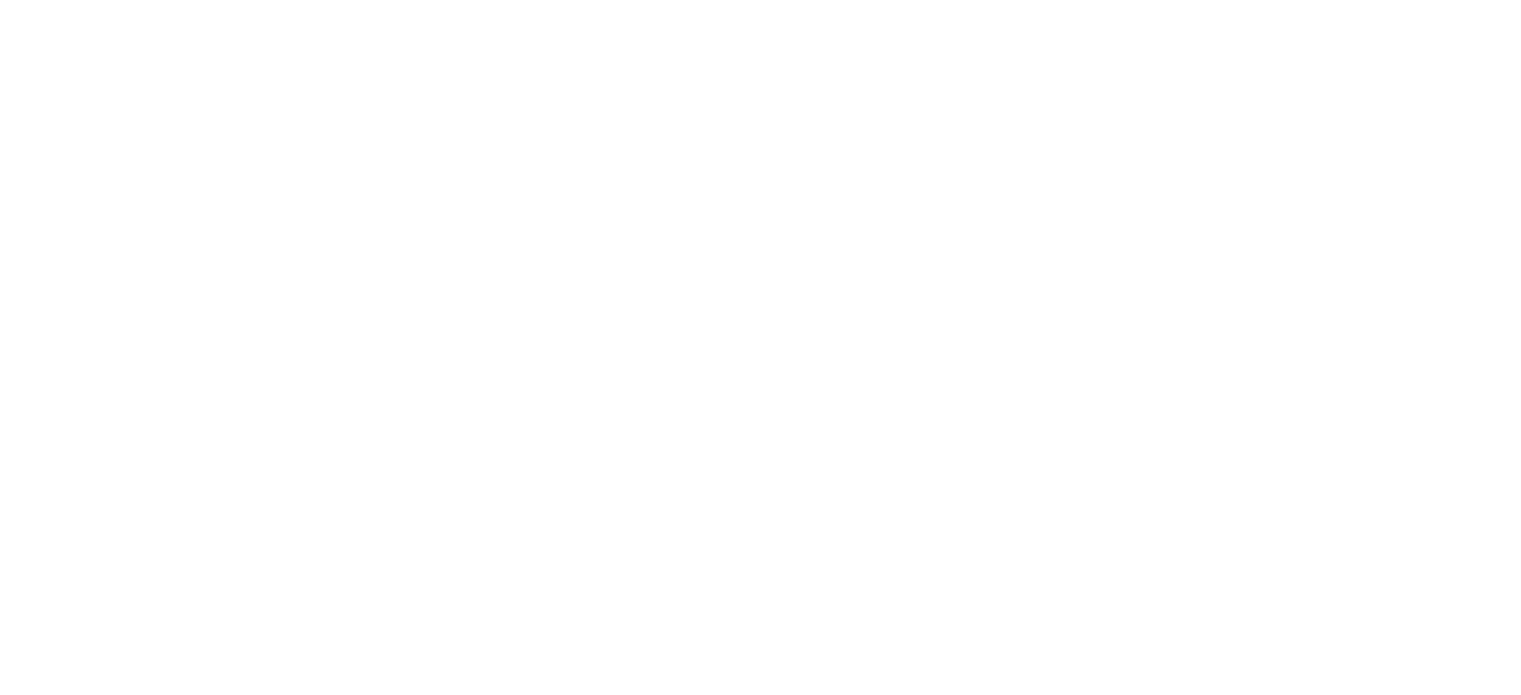 scroll, scrollTop: 0, scrollLeft: 0, axis: both 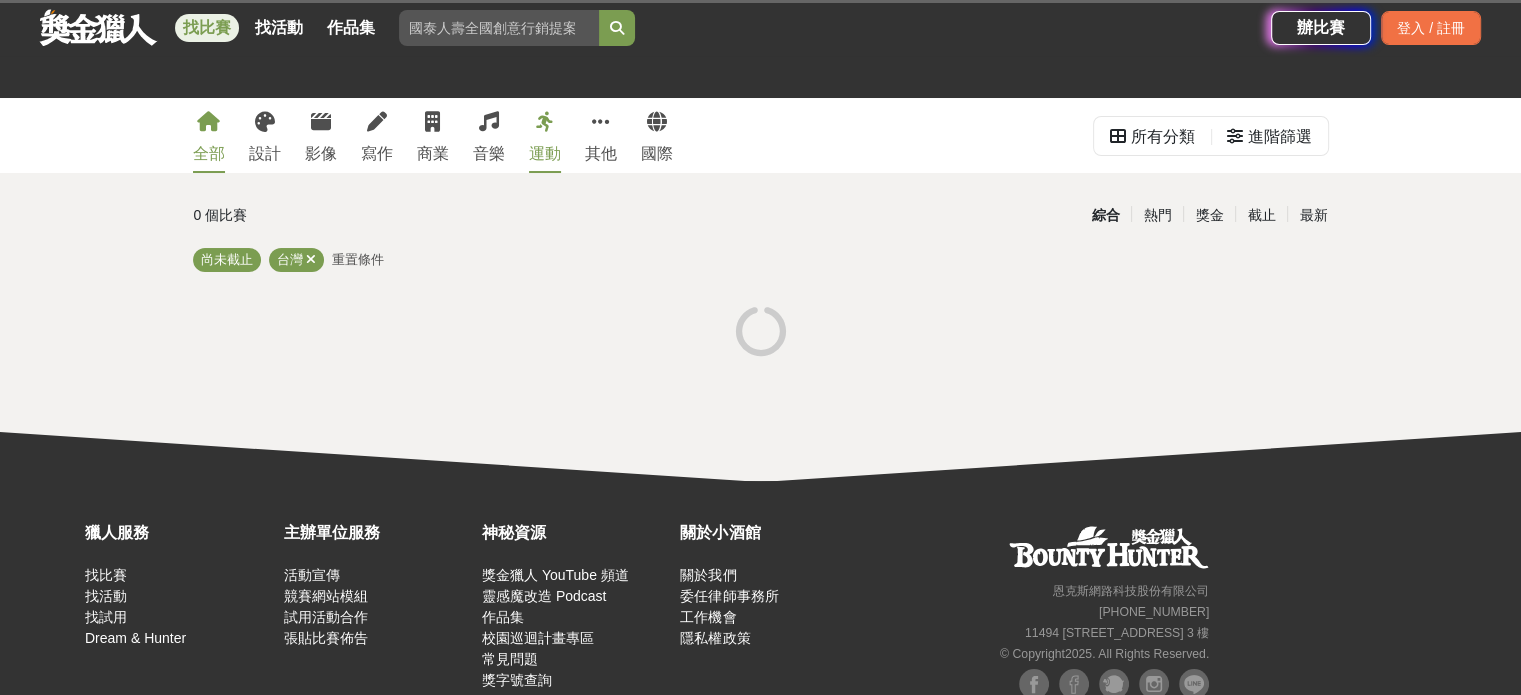 click on "全部 設計 影像 寫作 商業 音樂 運動 其他 國際" at bounding box center (433, 135) 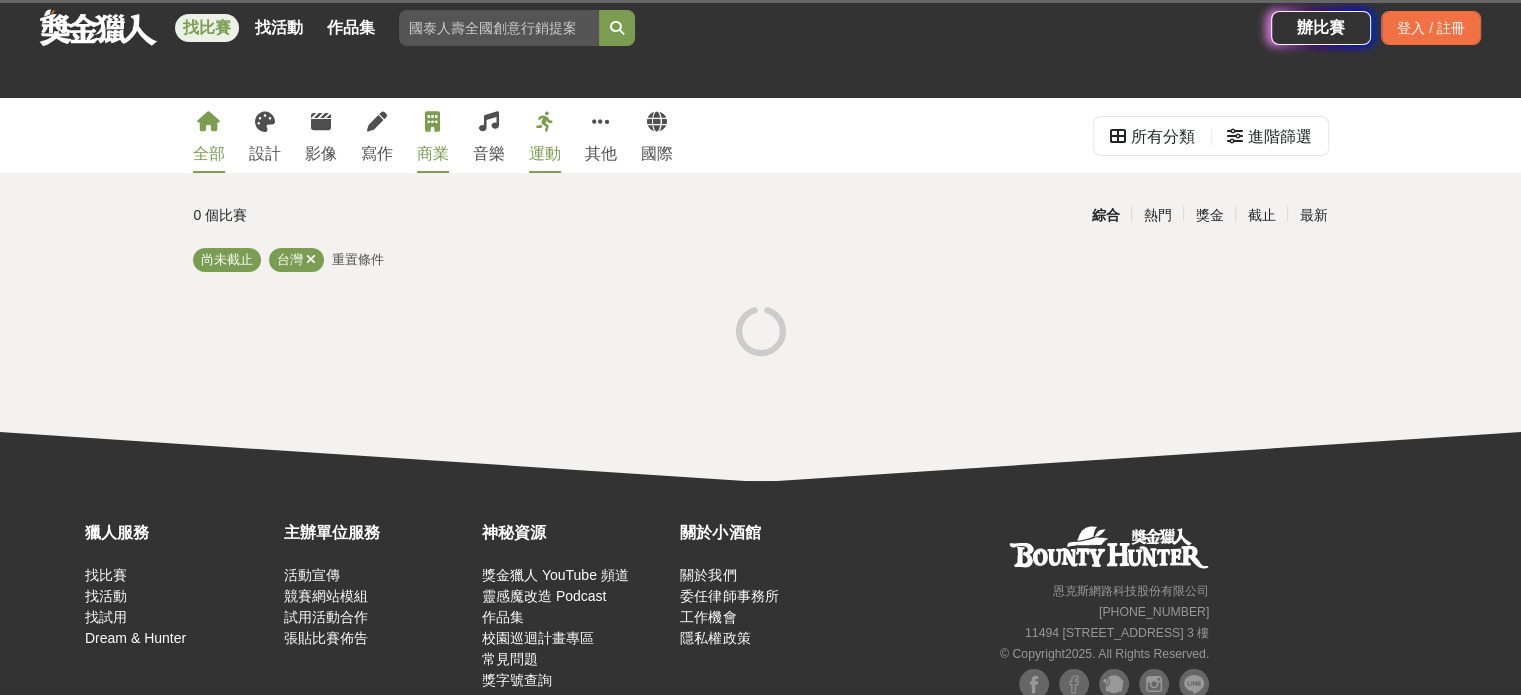 click on "商業" at bounding box center (433, 135) 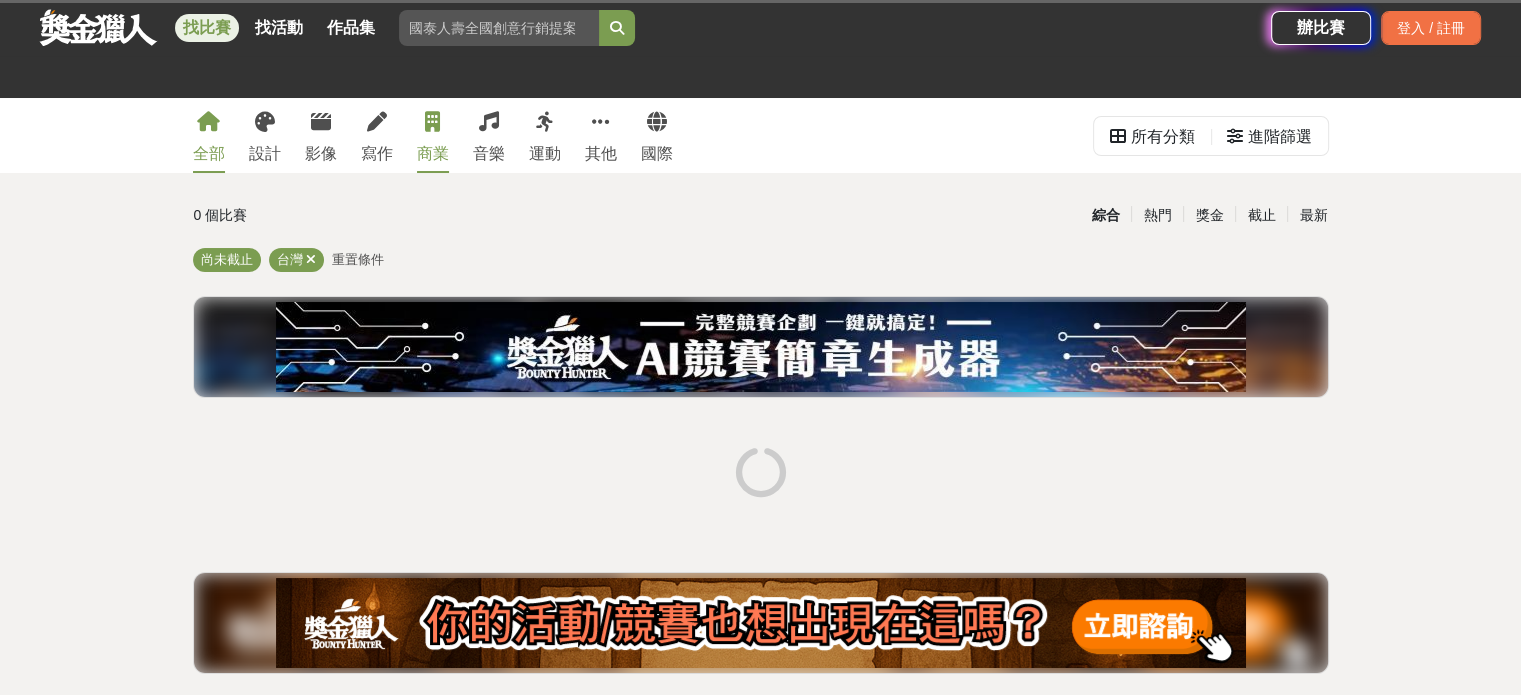 click at bounding box center [432, 122] 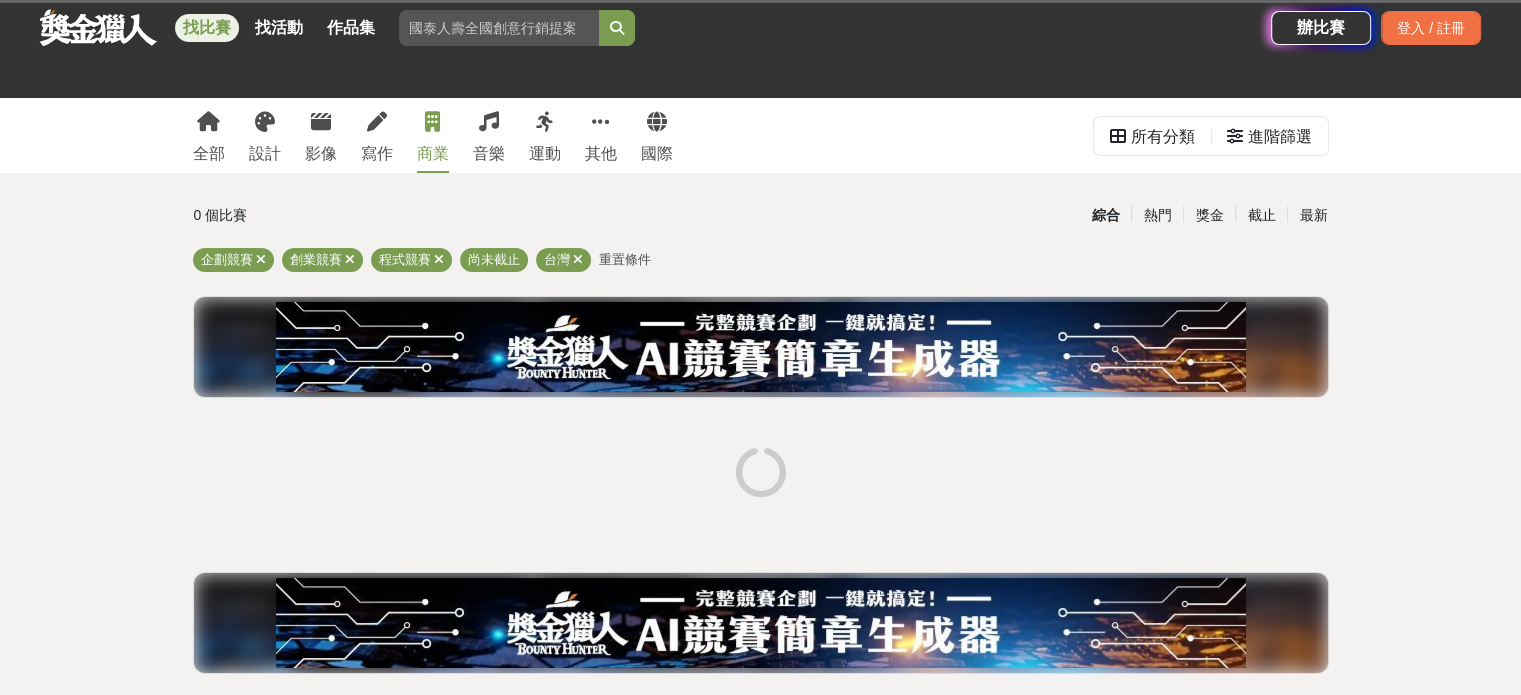 scroll, scrollTop: 33, scrollLeft: 0, axis: vertical 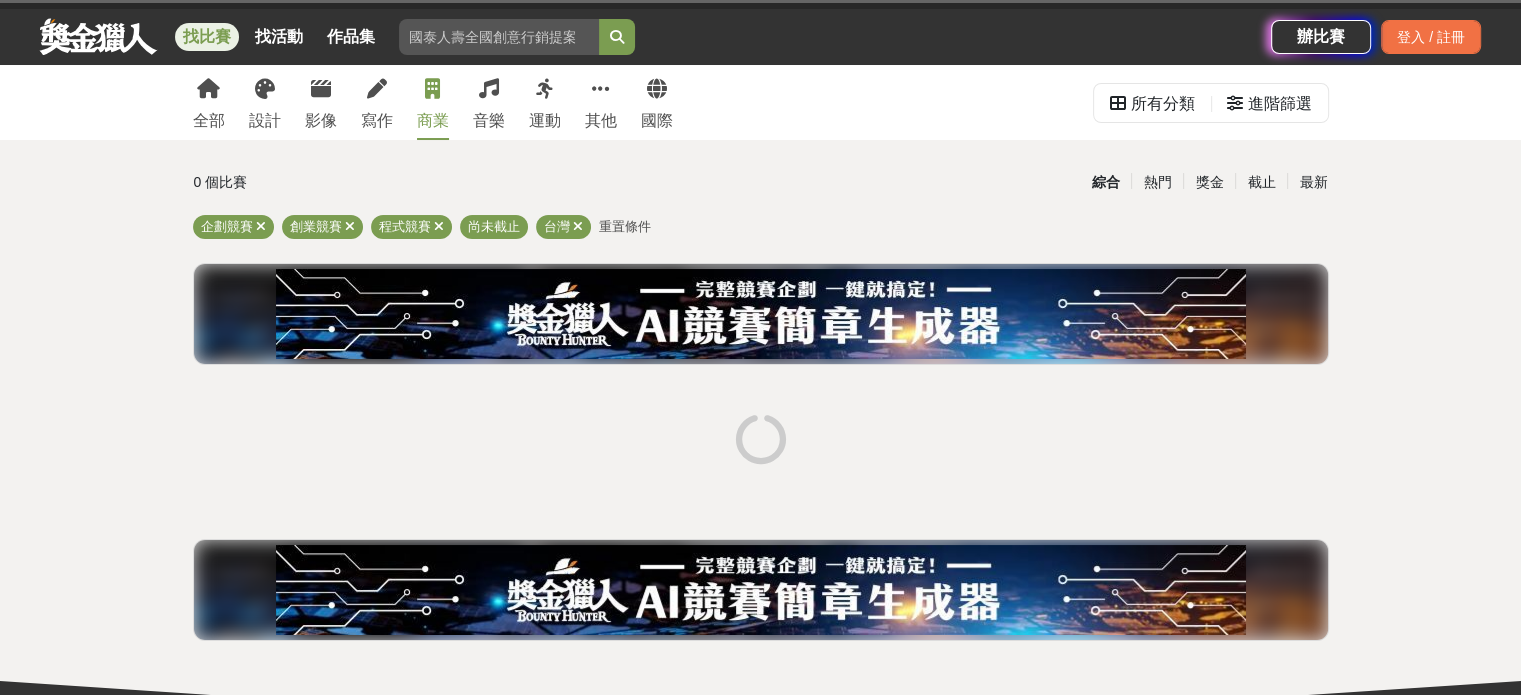 click on "商業" at bounding box center [433, 102] 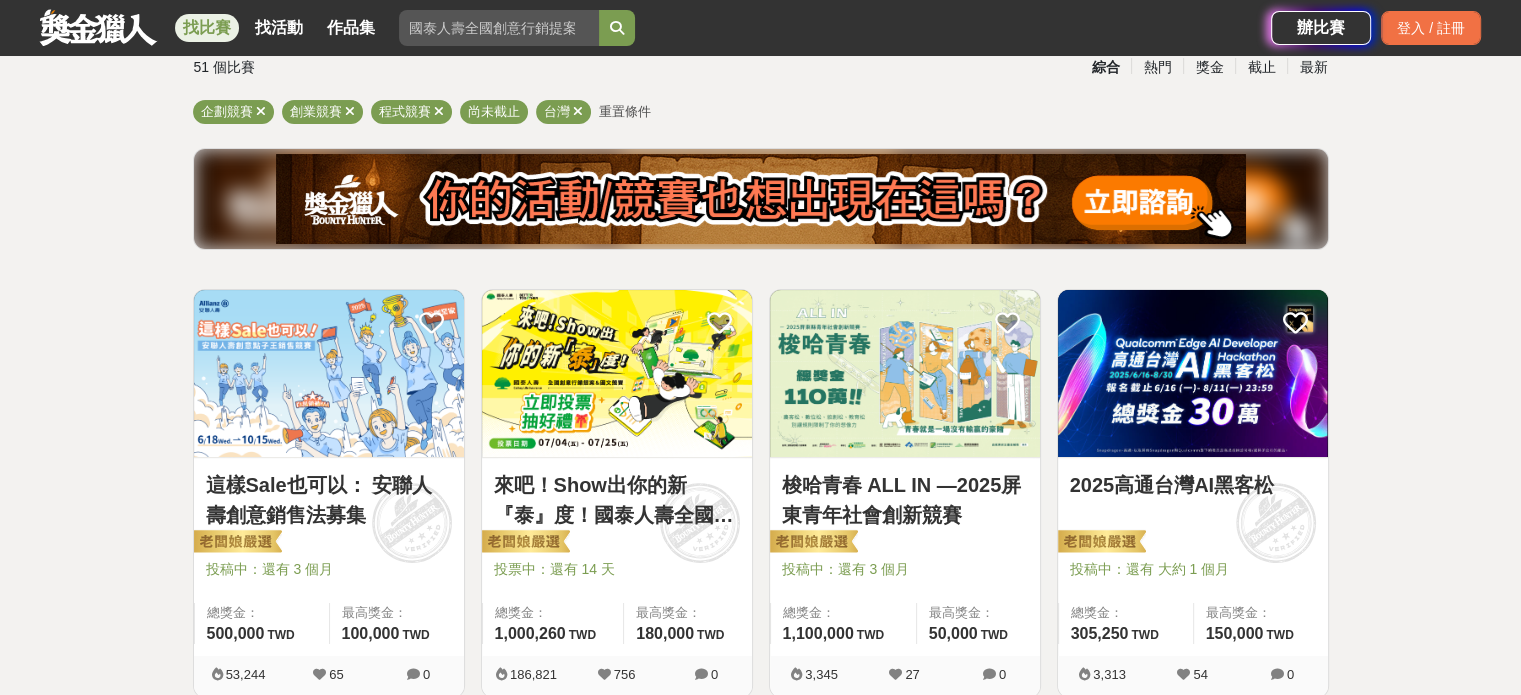 scroll, scrollTop: 381, scrollLeft: 0, axis: vertical 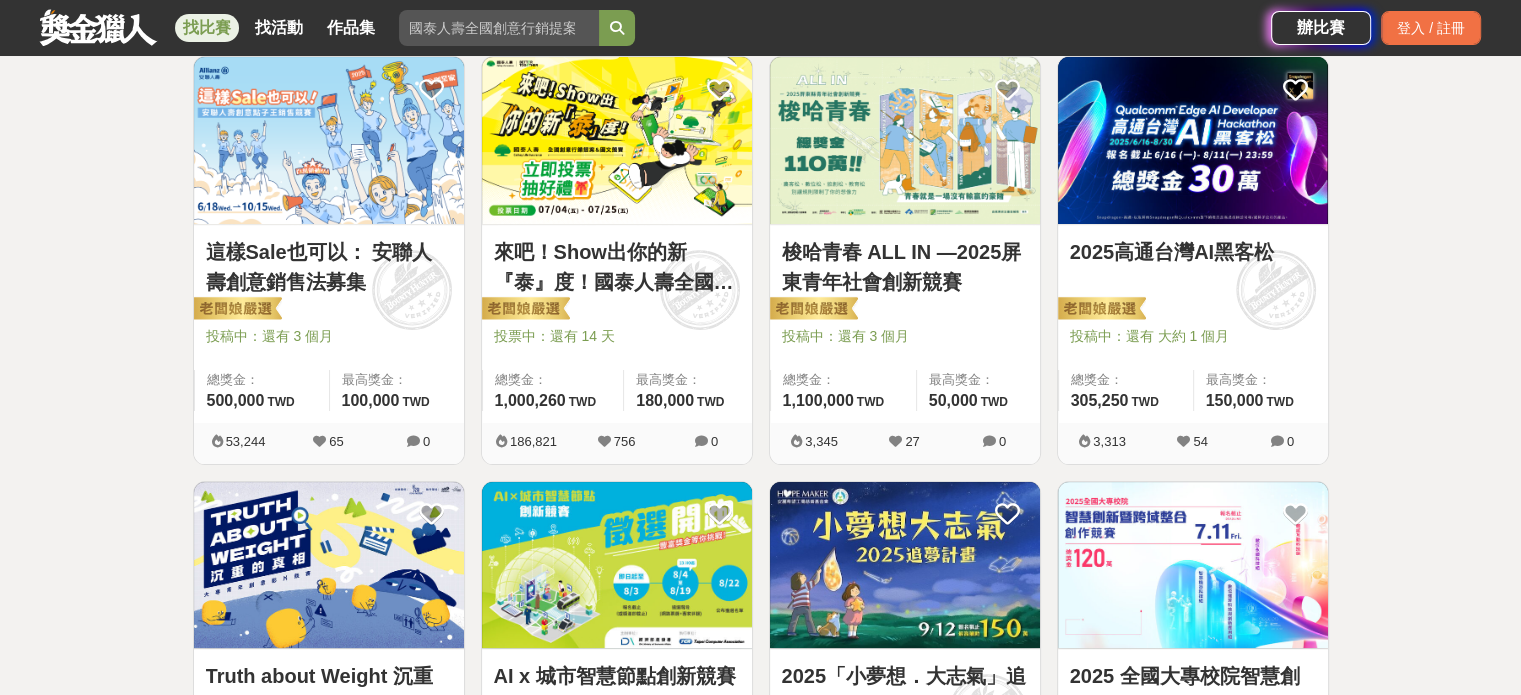 click at bounding box center [329, 140] 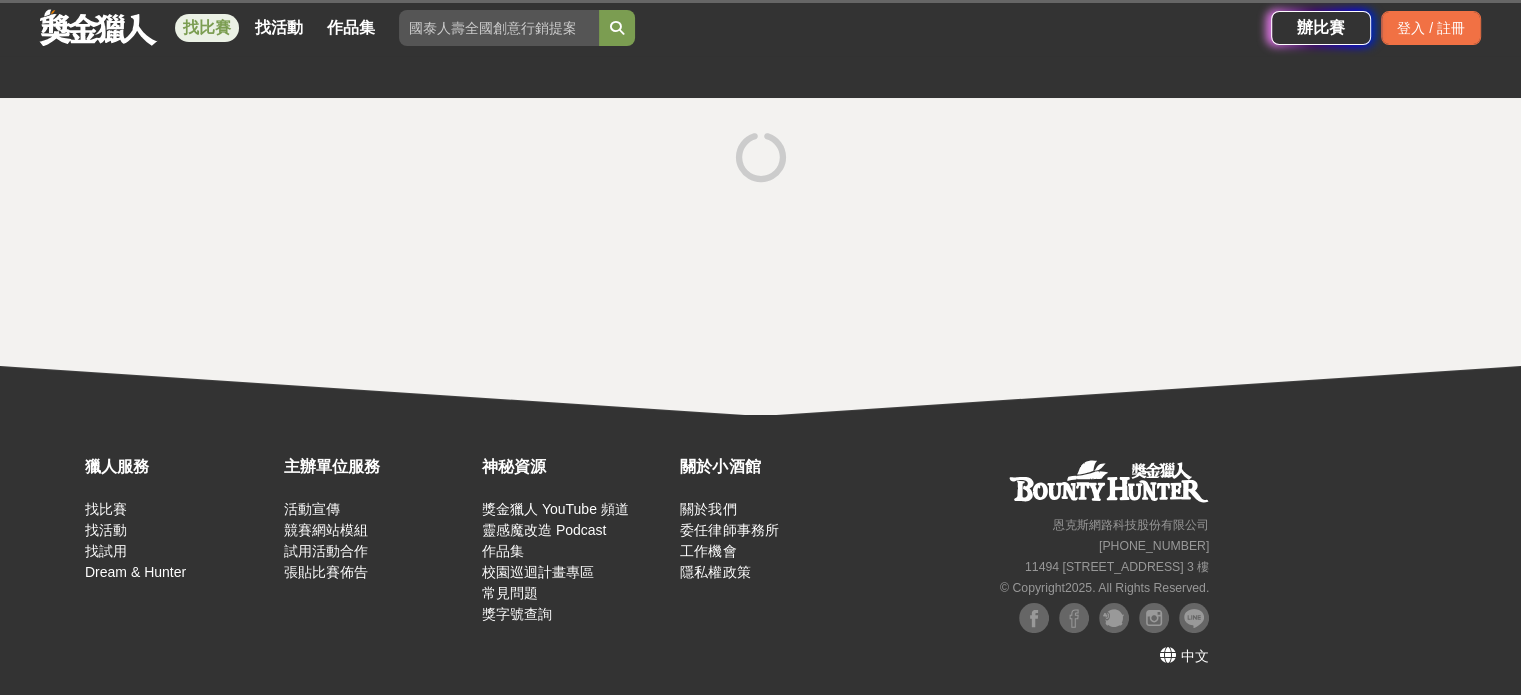 scroll, scrollTop: 0, scrollLeft: 0, axis: both 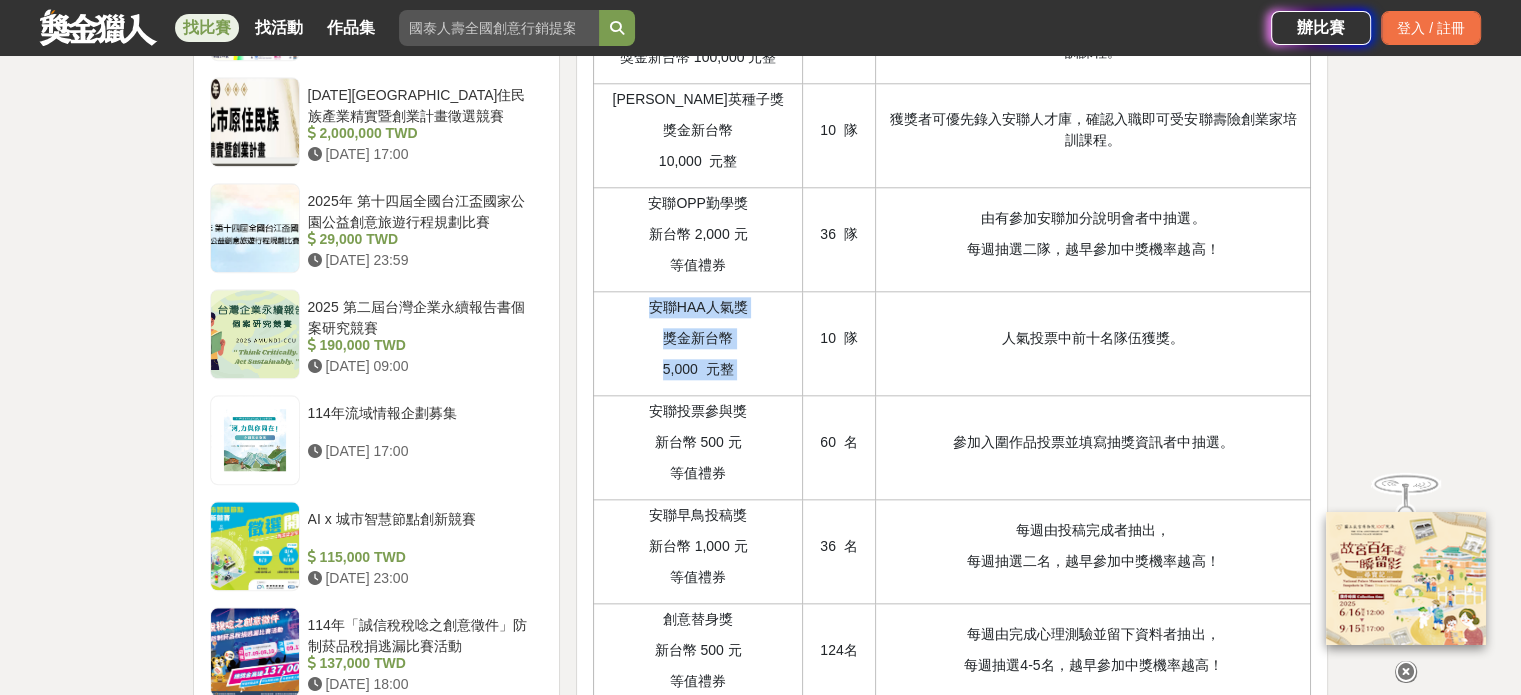 drag, startPoint x: 651, startPoint y: 368, endPoint x: 820, endPoint y: 386, distance: 169.95587 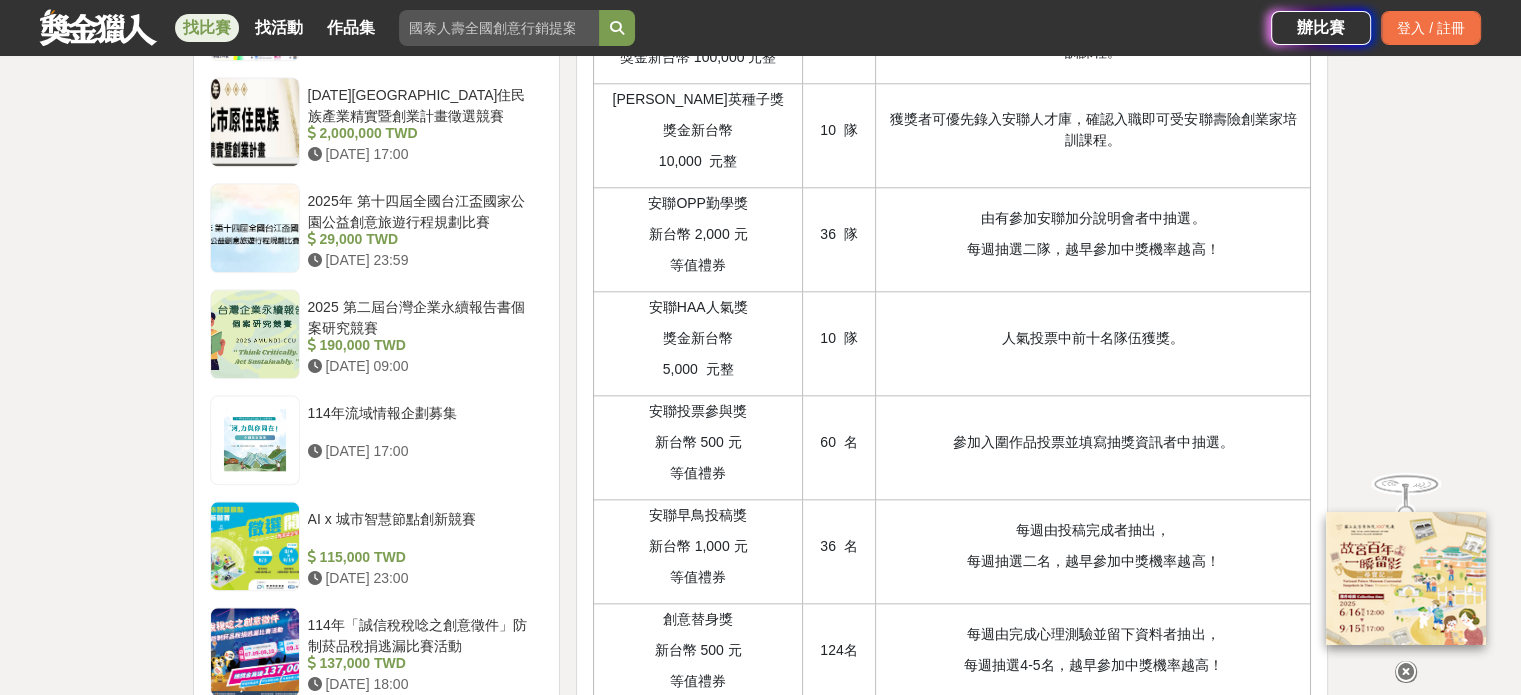click on "10  隊" at bounding box center [839, 338] 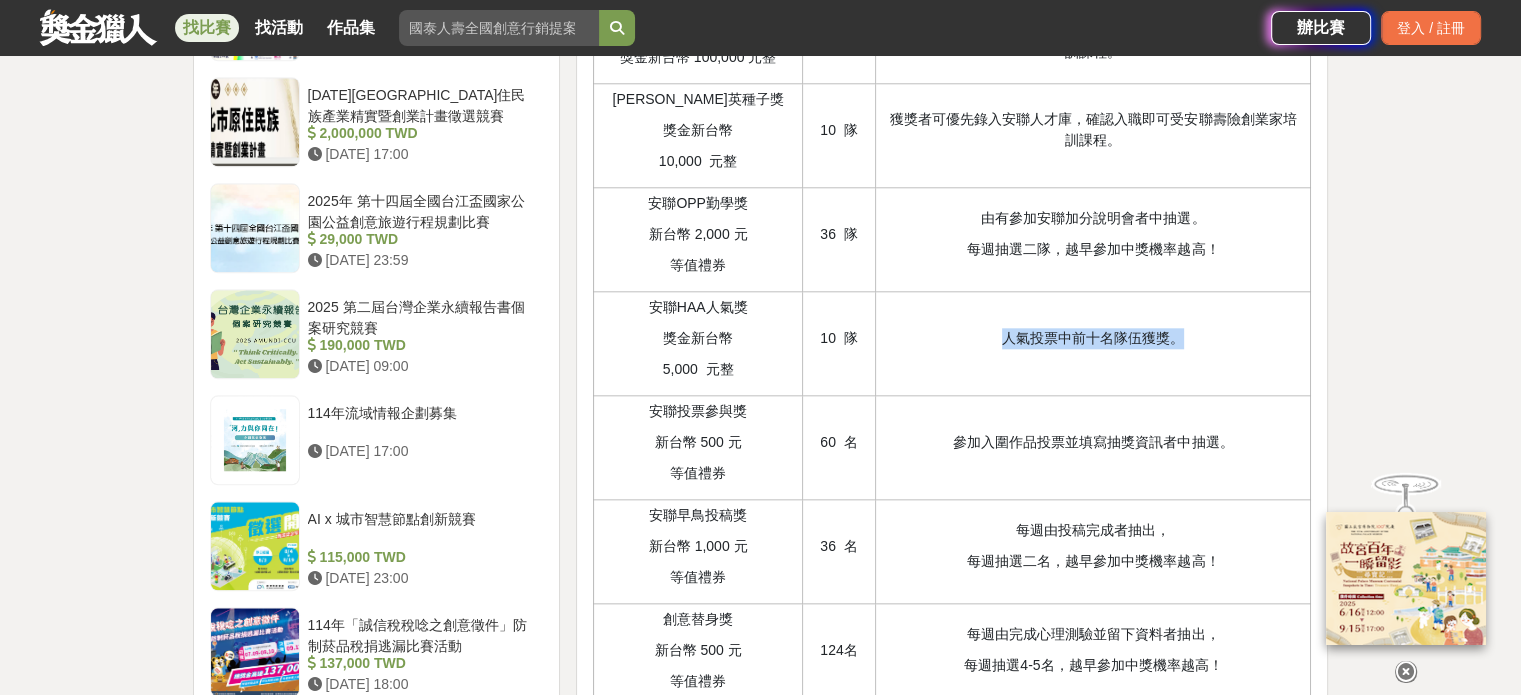 drag, startPoint x: 980, startPoint y: 402, endPoint x: 1210, endPoint y: 397, distance: 230.05434 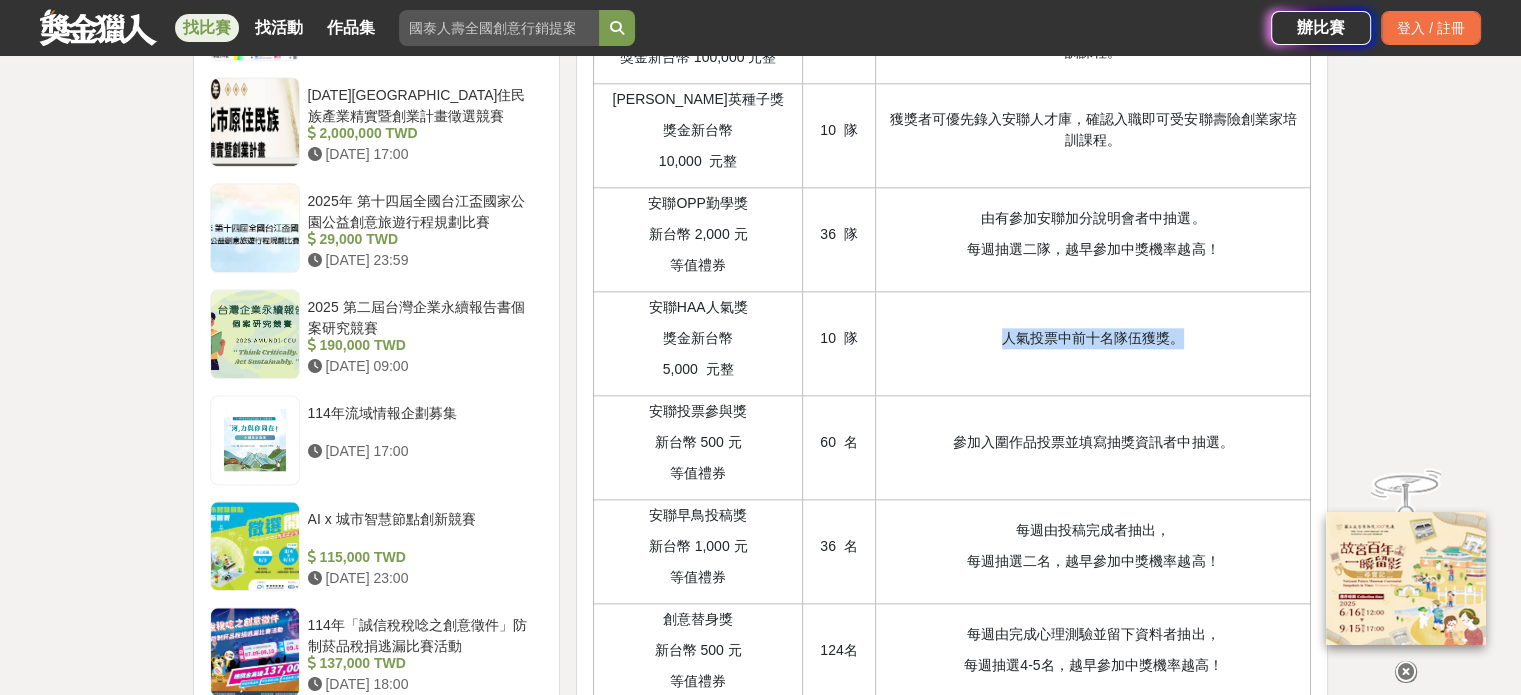 click on "人氣投票中前十名隊伍獲獎。" at bounding box center (1093, 338) 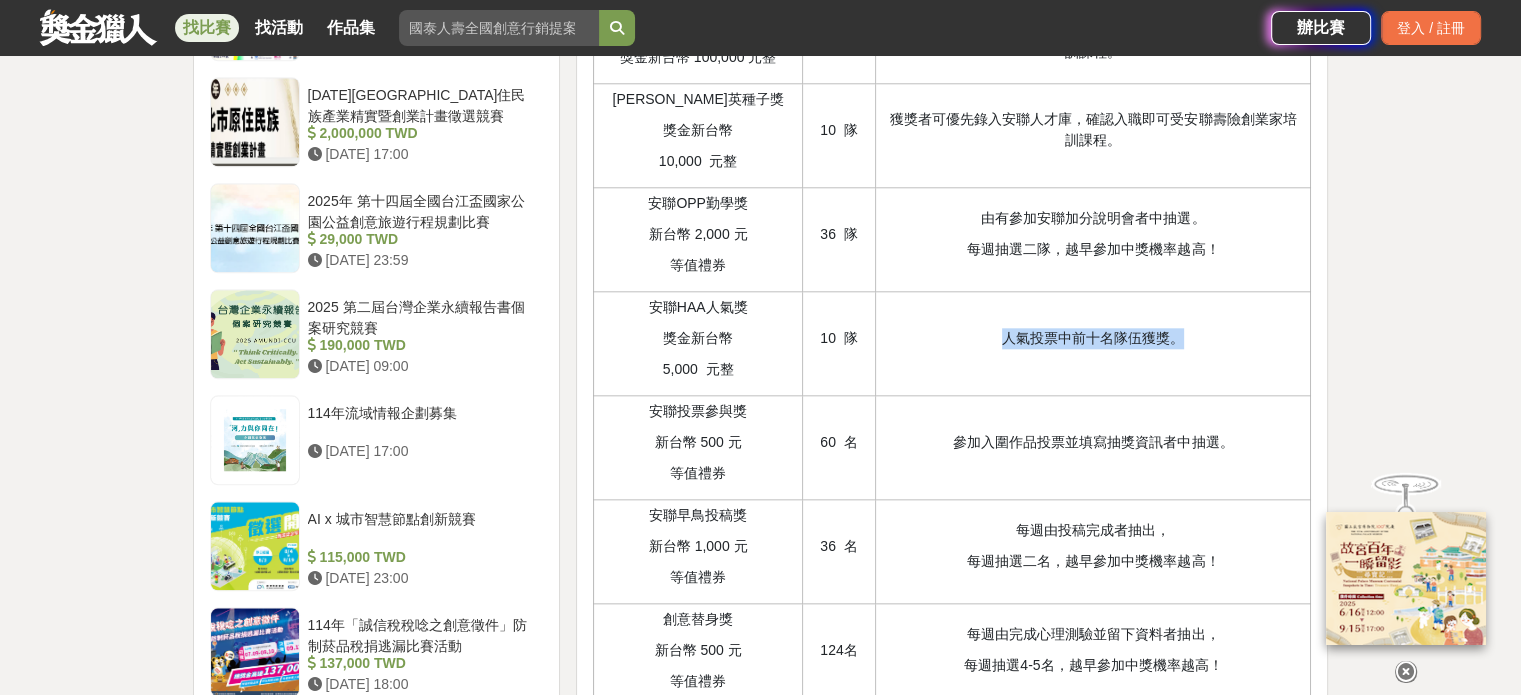 click on "人氣投票中前十名隊伍獲獎。" at bounding box center [1093, 338] 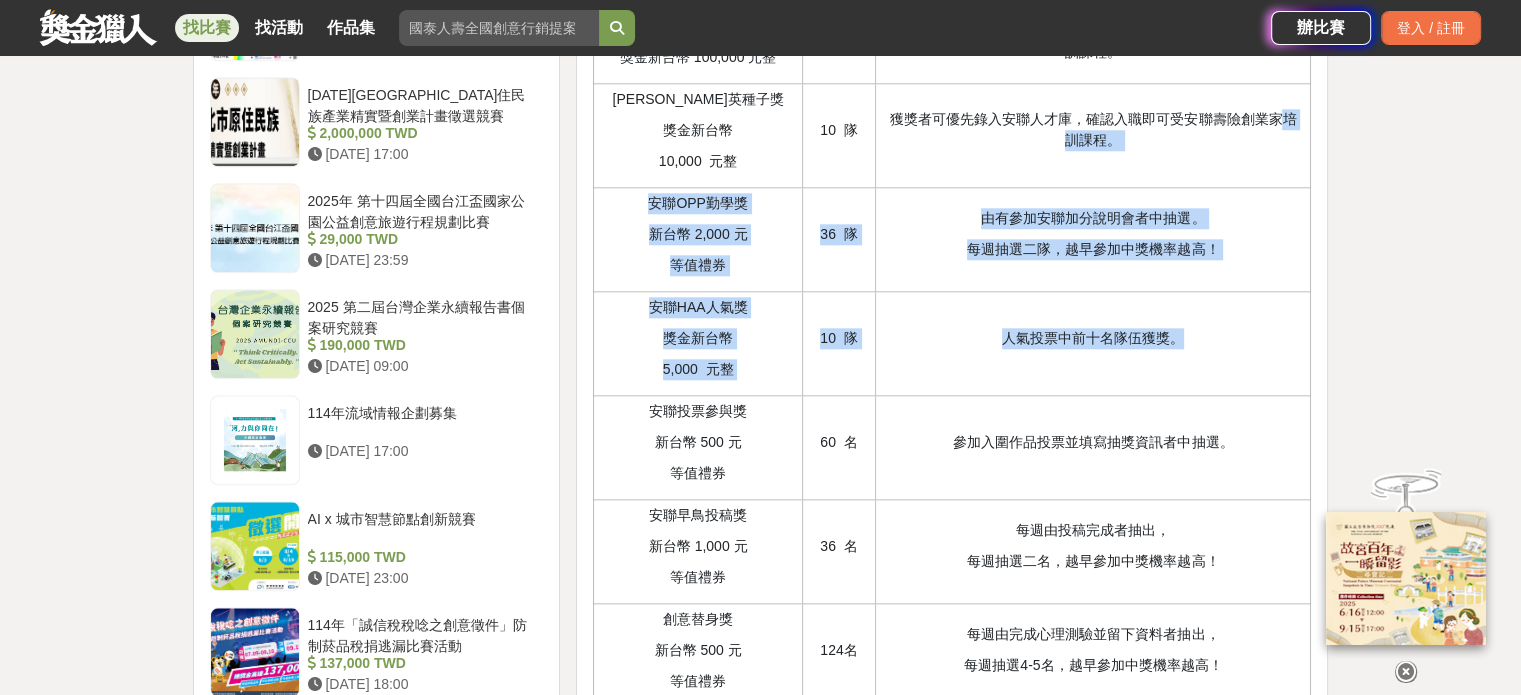 drag, startPoint x: 1219, startPoint y: 395, endPoint x: 889, endPoint y: 216, distance: 375.4211 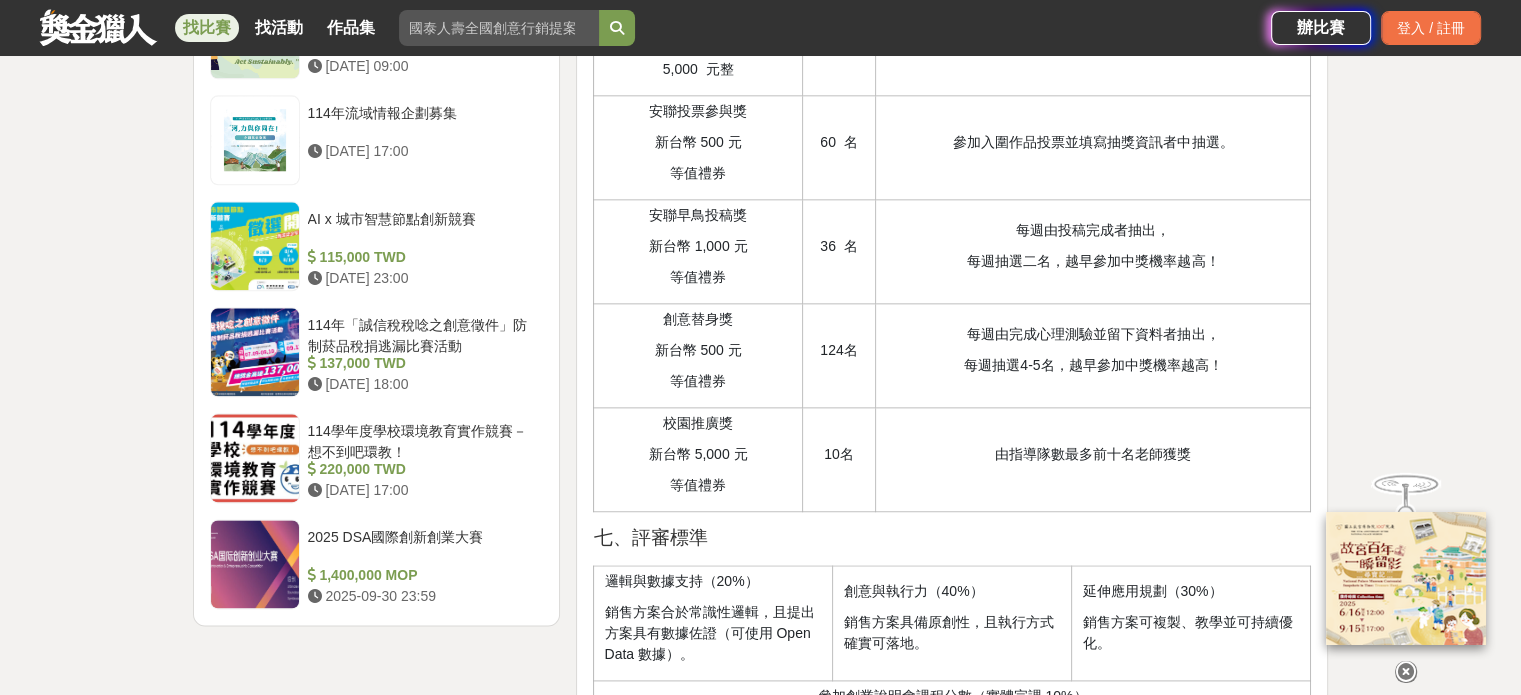 click on "每週由投稿完成者抽出， 每週抽選二名，越早參加中獎機率越高！" at bounding box center (1093, 251) 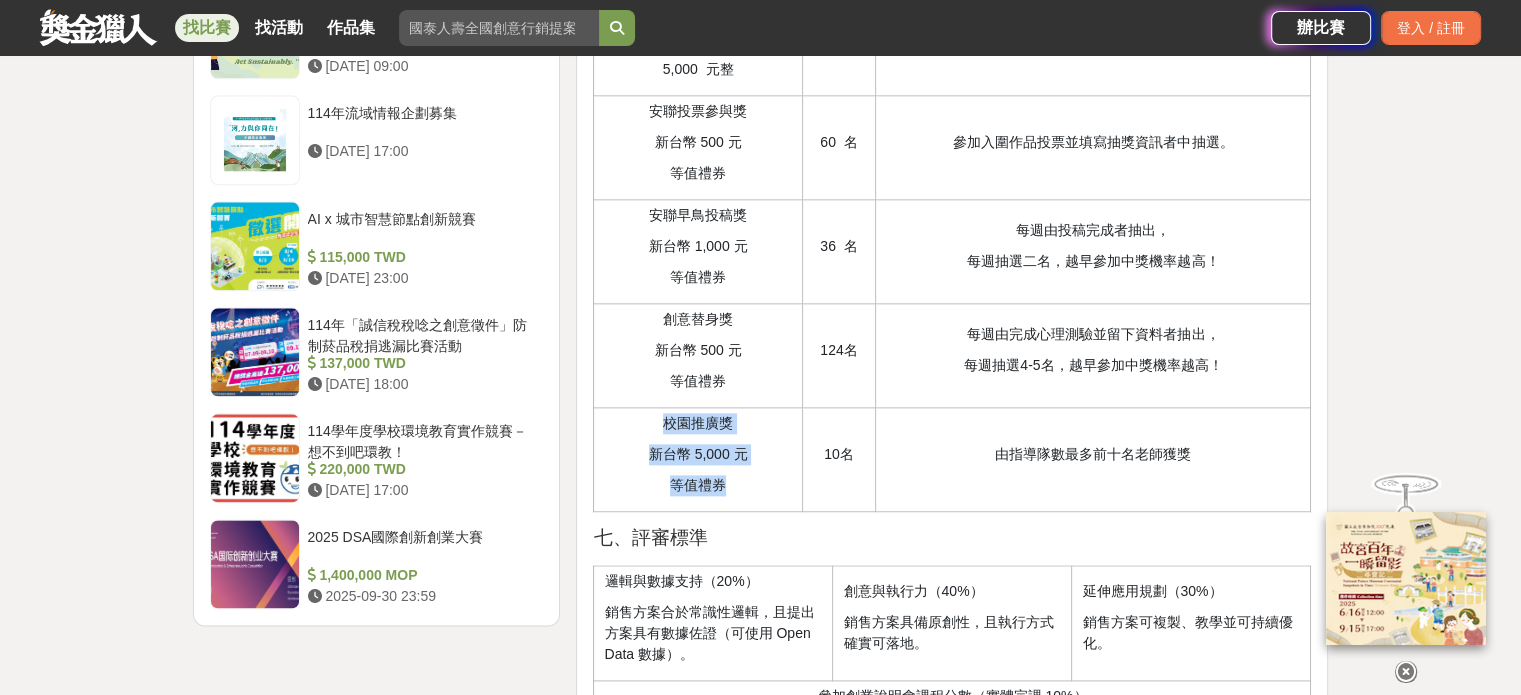 drag, startPoint x: 725, startPoint y: 540, endPoint x: 644, endPoint y: 466, distance: 109.713264 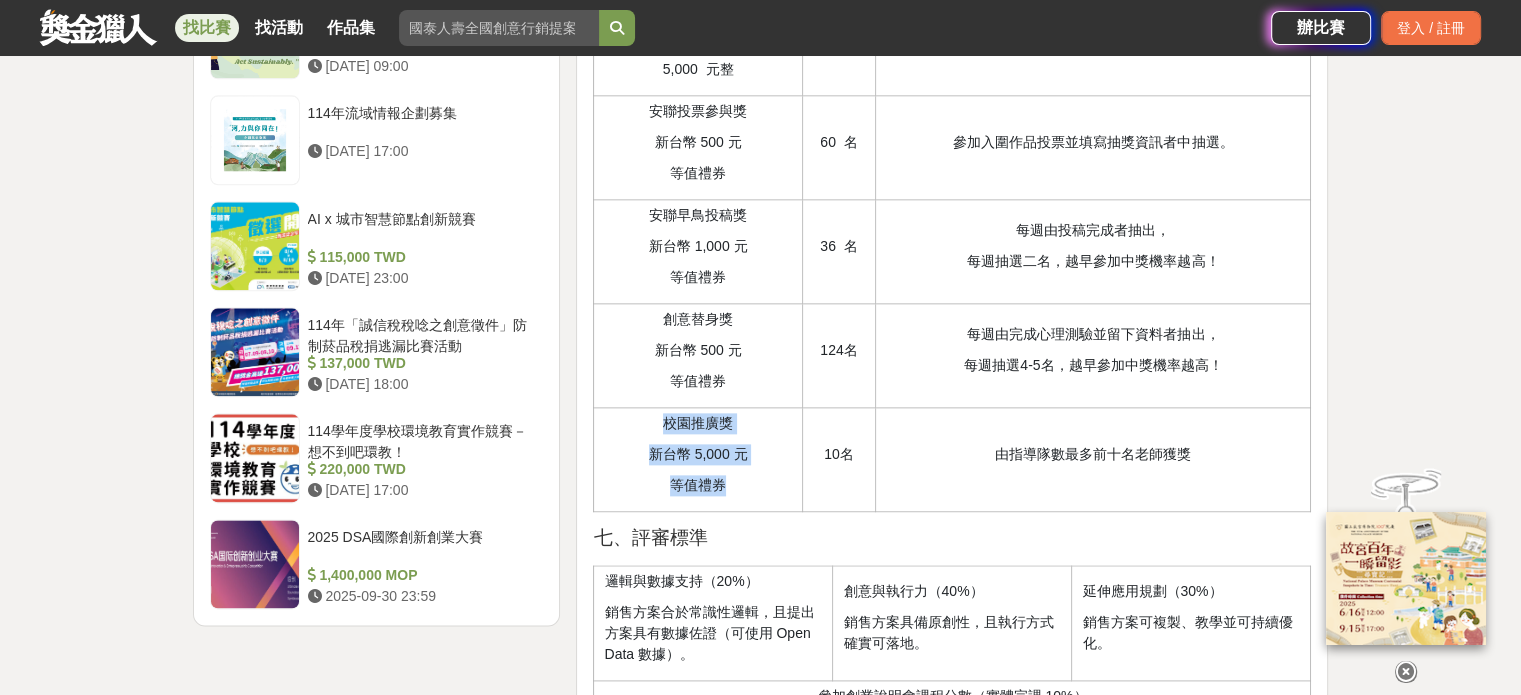 drag, startPoint x: 769, startPoint y: 555, endPoint x: 640, endPoint y: 490, distance: 144.45068 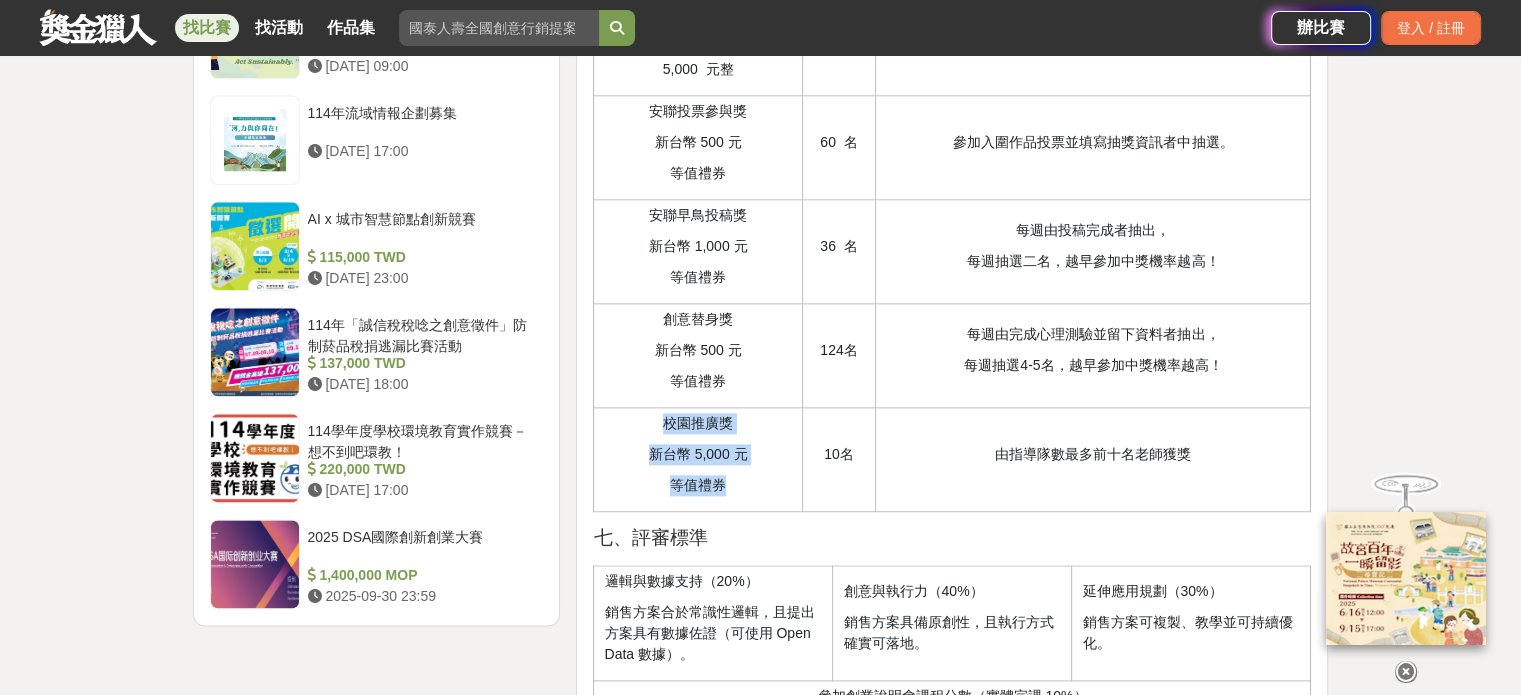 click on "校園推廣獎 新台幣 5,000 元 等值禮券" at bounding box center [698, 459] 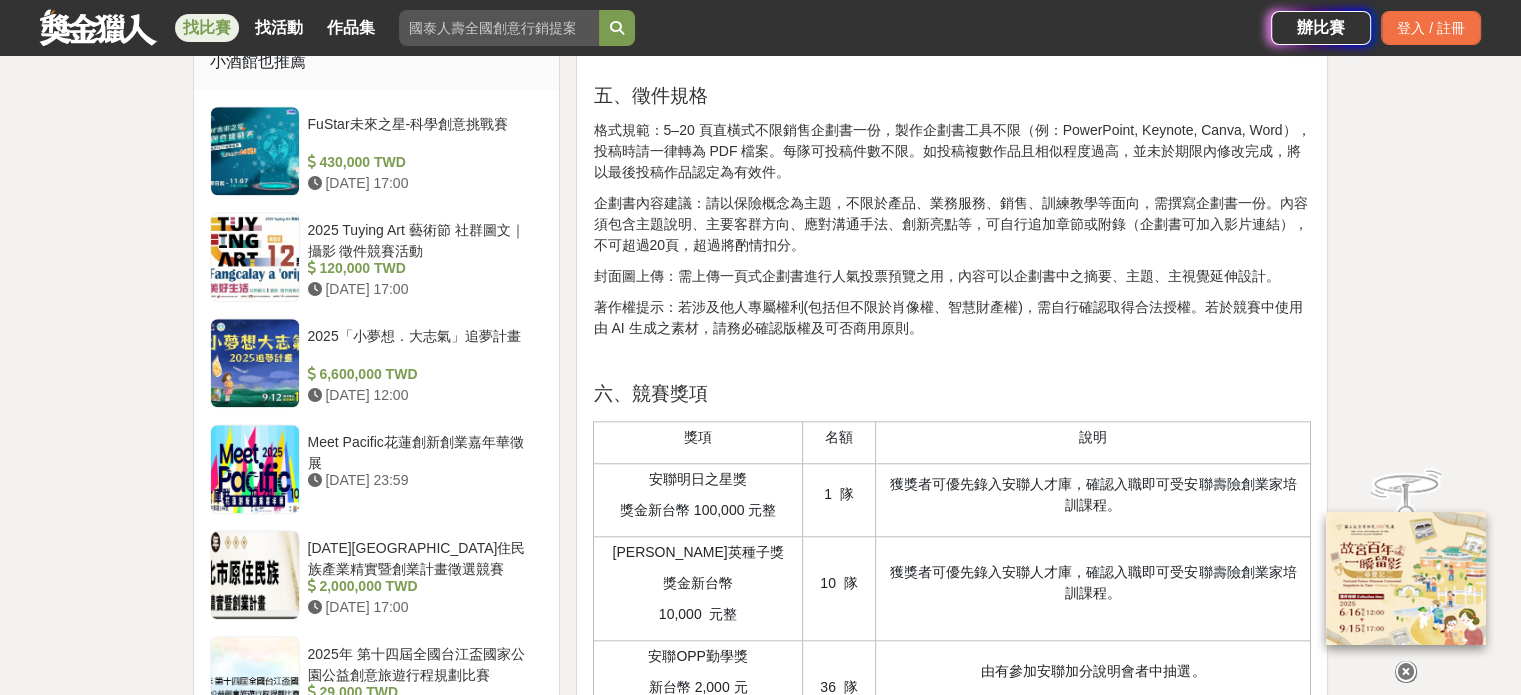 scroll, scrollTop: 2008, scrollLeft: 0, axis: vertical 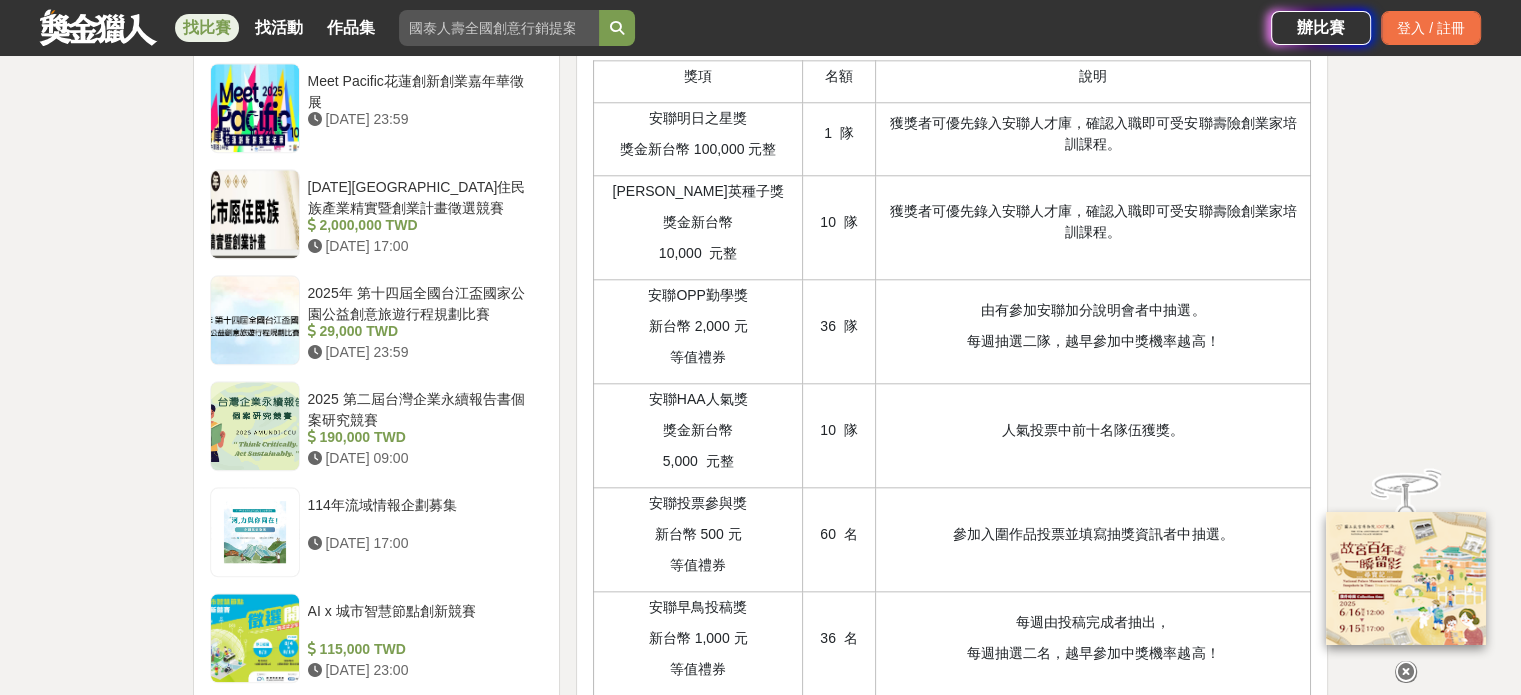 click on "獎金新台幣 100,000 元整" at bounding box center [697, 149] 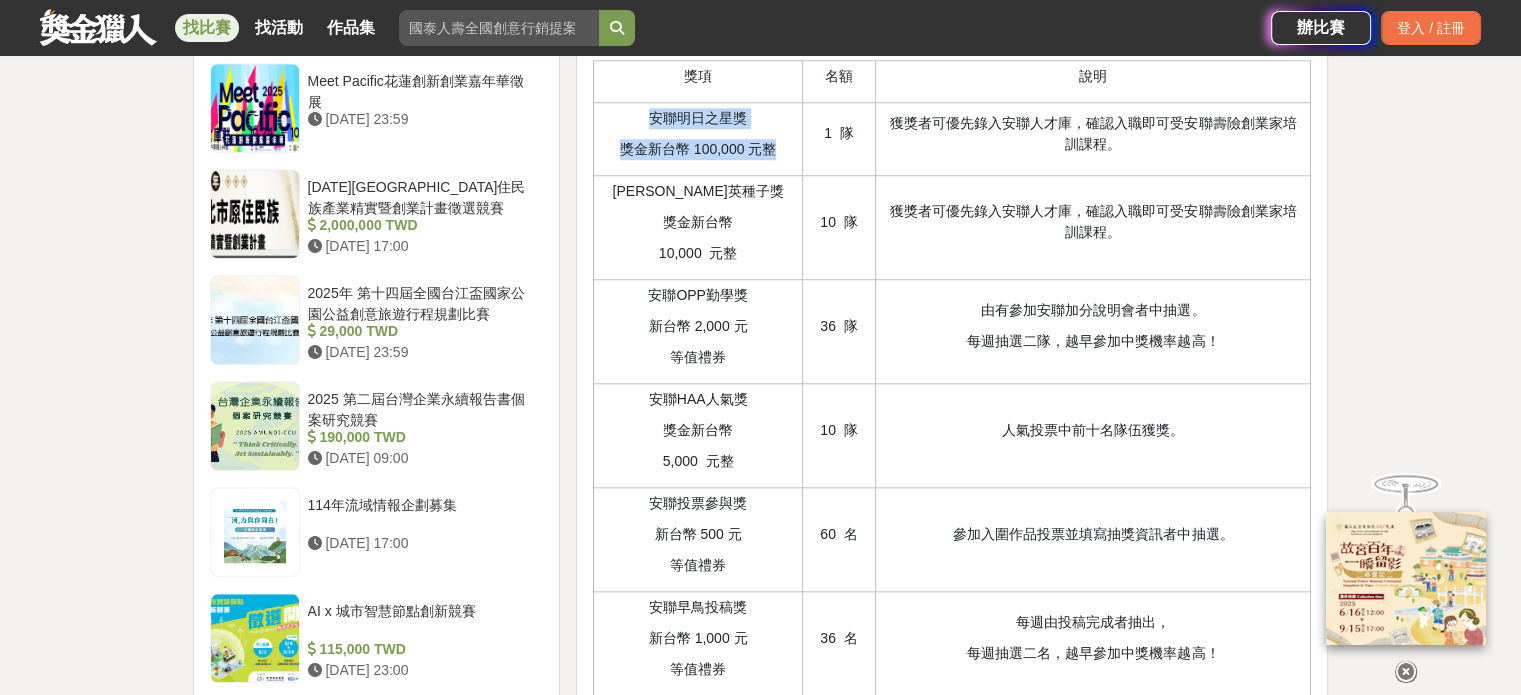 drag, startPoint x: 608, startPoint y: 180, endPoint x: 772, endPoint y: 195, distance: 164.68454 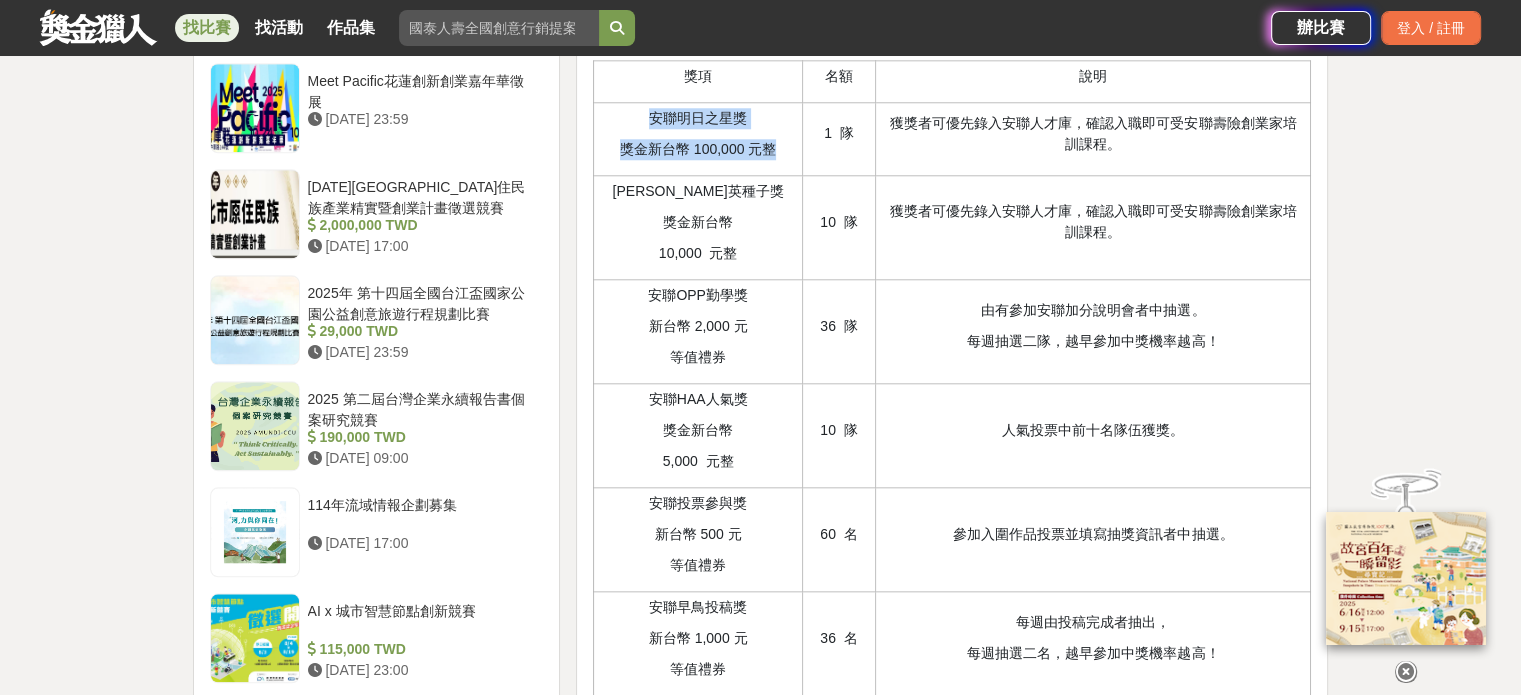 click on "安聯明日之星獎 獎金新台幣 100,000 元整" at bounding box center [698, 138] 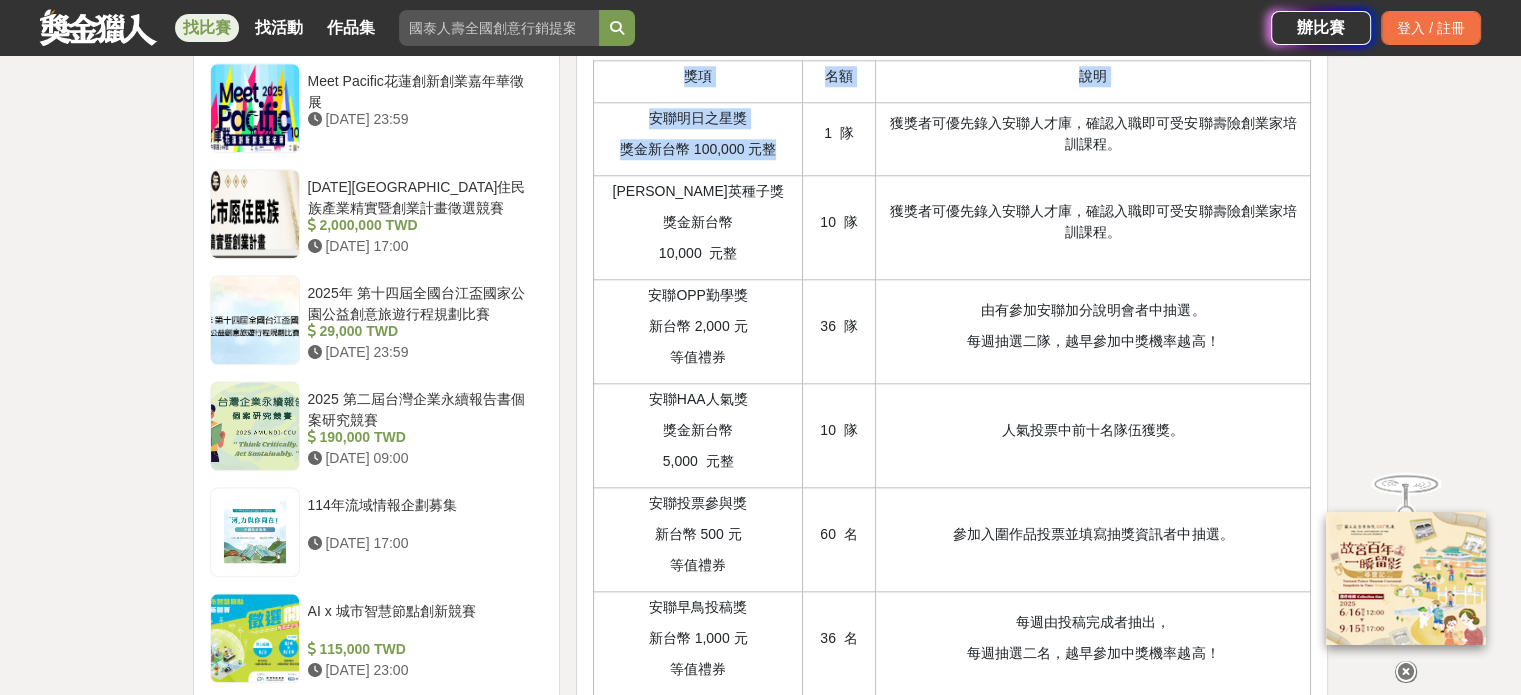 drag, startPoint x: 784, startPoint y: 203, endPoint x: 643, endPoint y: 155, distance: 148.9463 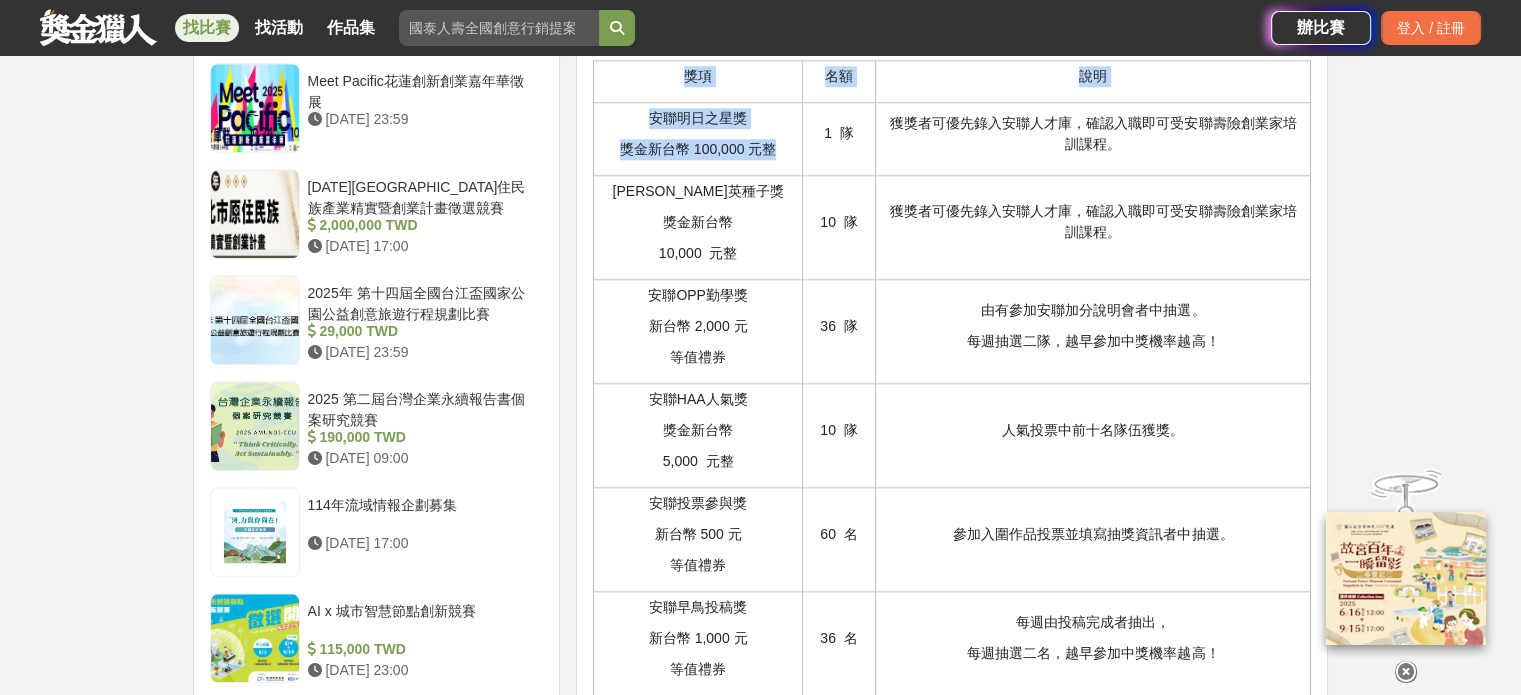 click on "獎項 名額 說明 安聯明日之星獎 獎金新台幣 100,000 元整 1  隊 獲獎者可優先錄入安聯人才庫，確認入職即可受安聯壽險創業家培訓課程。 [PERSON_NAME]英種子獎 獎金新台幣 10,000  元整 10  隊 獲獎者可優先錄入安聯人才庫，確認入職即可受安聯壽險創業家培訓課程。 安聯OPP勤學獎 新台幣 2,000 元 等值禮券 36  隊 由有參加安聯加分說明會者中抽選。 每週抽選二隊，越早參加中獎機率越高！ 安聯HAA人氣獎 獎金新台幣 5,000  元整 10  隊 人氣投票中前十名隊伍獲獎。 安聯投票參與獎 新台幣 500 元 等值禮券 60  名 參加入圍作品投票並填寫抽獎資訊者中抽選。 安聯早鳥投稿獎 新台幣 1,000 元 等值禮券 36  名 每週由投稿完成者抽出， 每週抽選二名，越早參加中獎機率越高！ 創意替身獎 新台幣 500 元 等值禮券 124名 每週由完成心理測驗並留下資料者抽出， 校園推廣獎 10名" at bounding box center [952, 481] 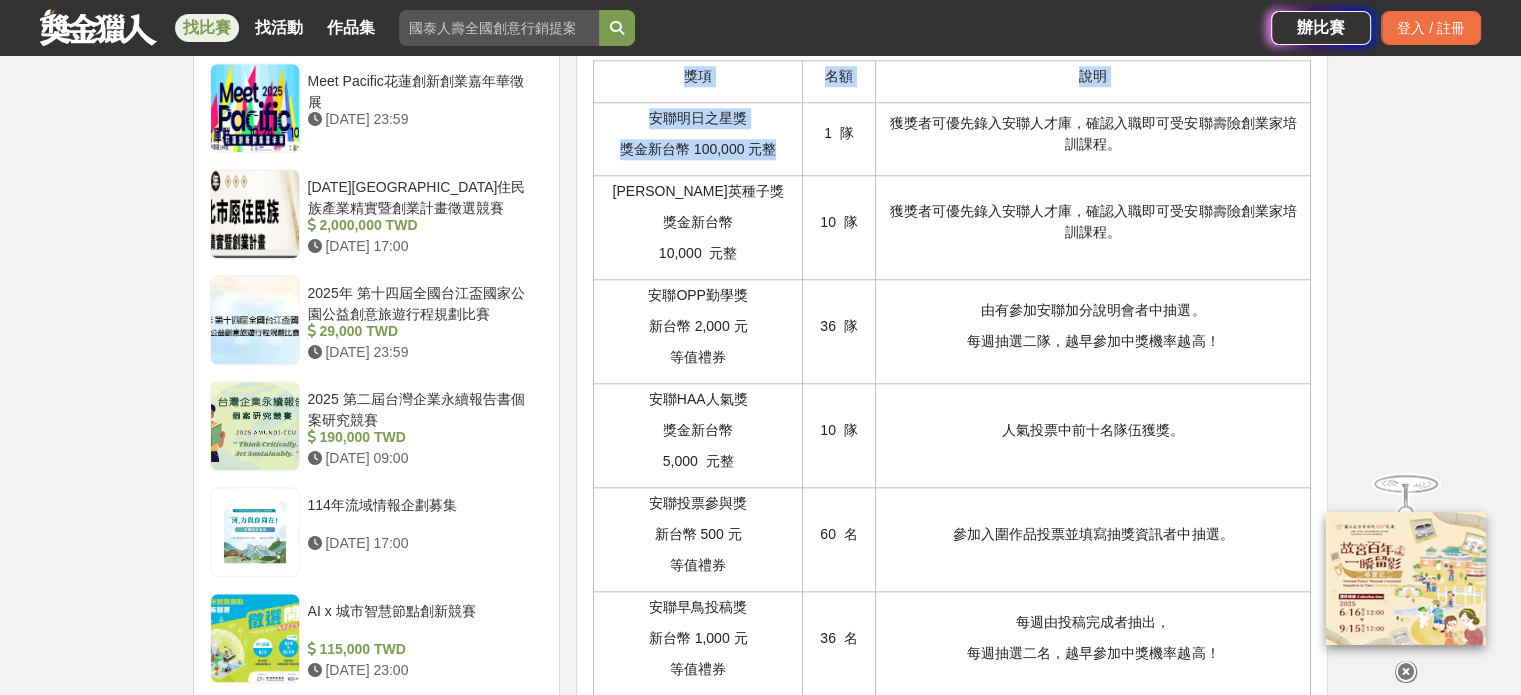 click on "獎金新台幣 100,000 元整" at bounding box center [697, 149] 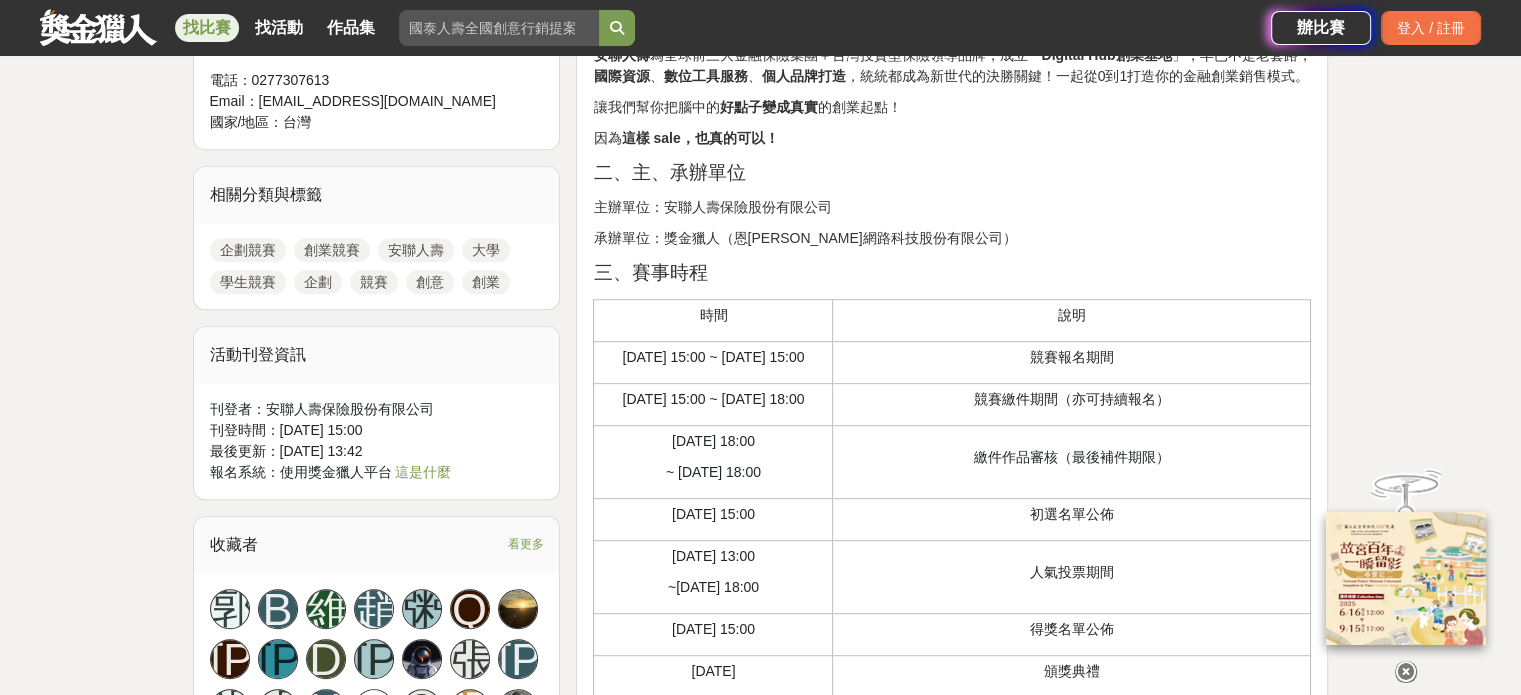 scroll, scrollTop: 640, scrollLeft: 0, axis: vertical 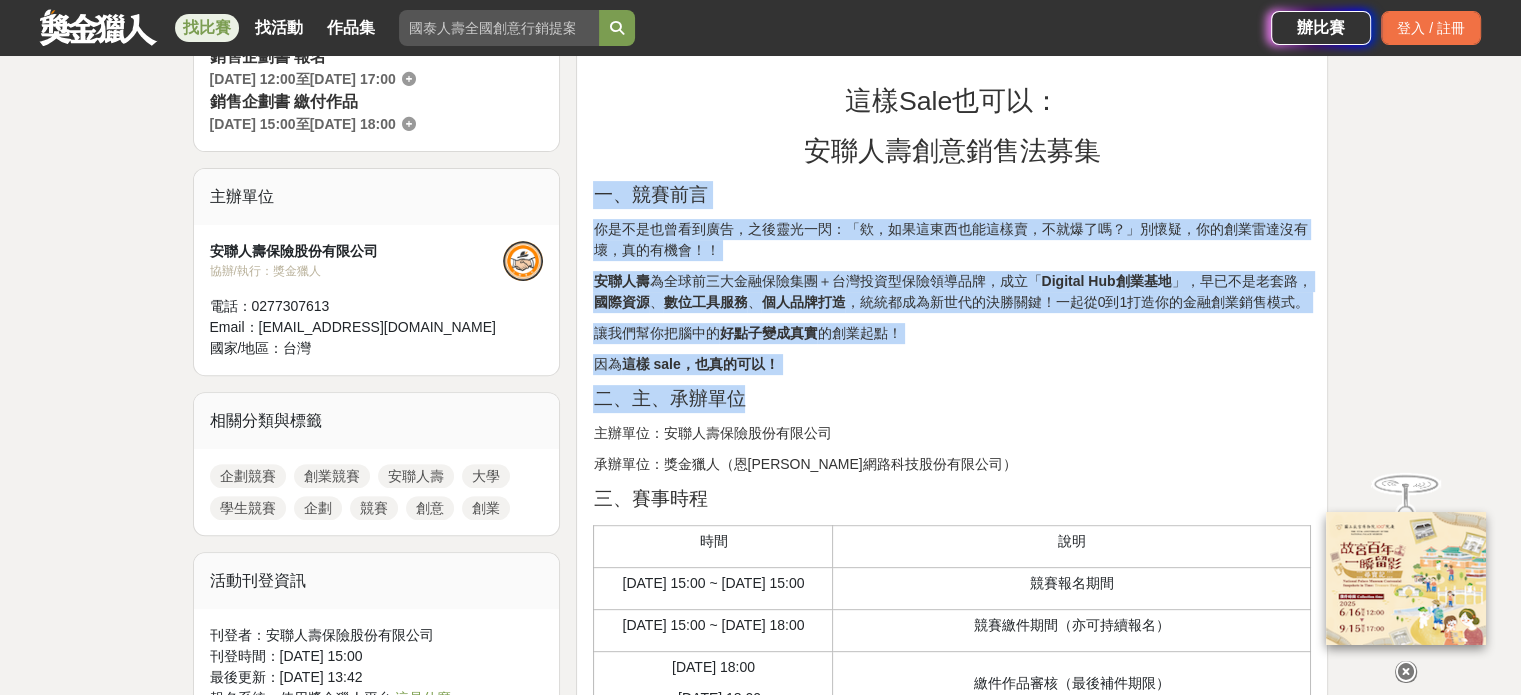 drag, startPoint x: 747, startPoint y: 407, endPoint x: 579, endPoint y: 194, distance: 271.2803 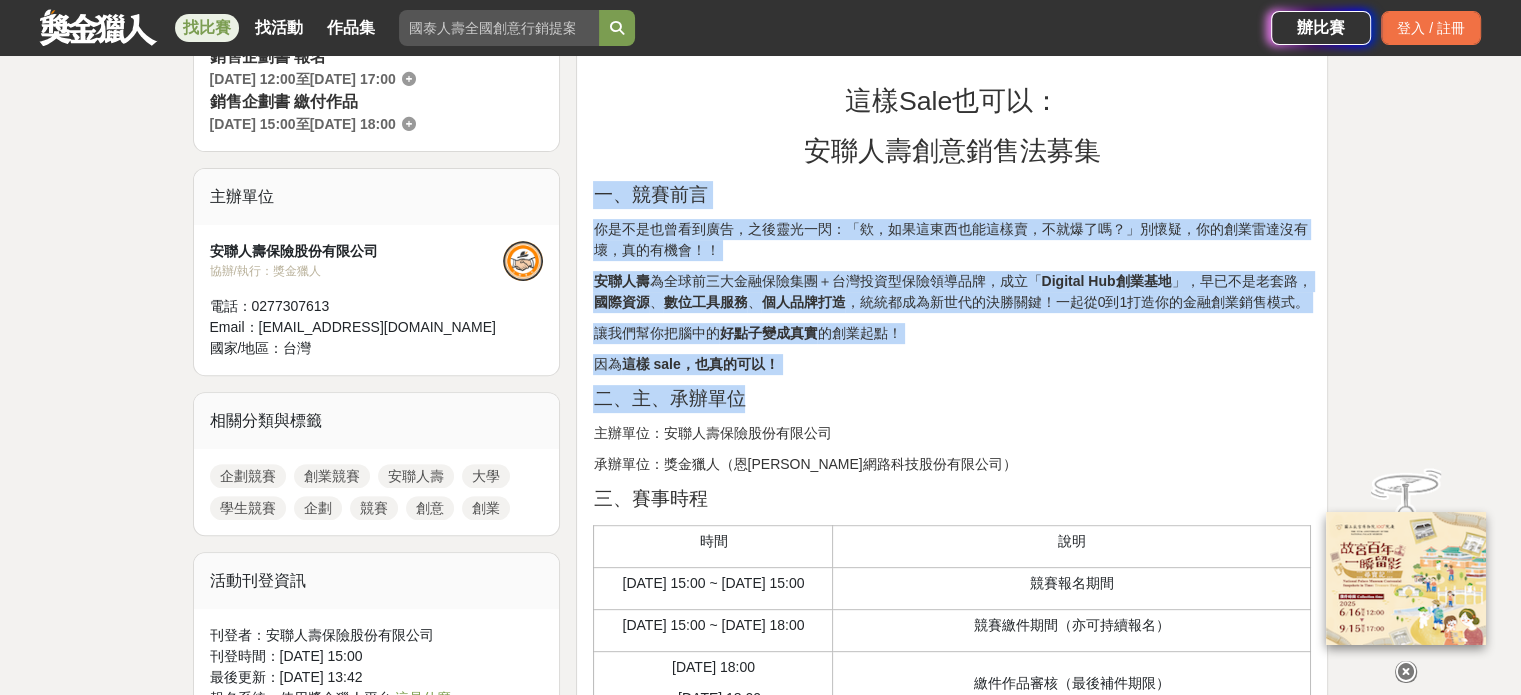 click on "這樣Sale也可以： 安聯人壽創意銷售法募集 一、競賽前言 你是不是也曾看到廣告，之後靈光一閃：「欸，如果這東西也能這樣賣，不就爆了嗎？」別懷疑，你的創業雷達沒有壞，真的有機會！！ 安聯人壽 為全球前三大金融保險集團＋台灣投資型保險領導品牌，成立「 Digital Hub創業基地 」，早已不是老套路， 國際資源 、 數位工具服務 、 個人品牌打造 ，統統都成為新世代的決勝關鍵！一起從0到1打造你的金融創業銷售模式。 讓我們幫你把腦中的 好點子變成真實 的創業起點！ 因為  這樣 sale，也真的可以！ 二、主、承辦單位 主辦單位：安聯人壽保險股份有限公司 承辦單位：獎金獵人（恩[PERSON_NAME]網路科技股份有限公司） 三、賽事時程 時間 說明 [DATE] 15:00 ~ [DATE] 15:00 競賽報名期間 [DATE] 15:00 ~ [DATE] 18:00 競賽繳件期間（亦可持續報名） [DATE] 18:00" at bounding box center [952, 2379] 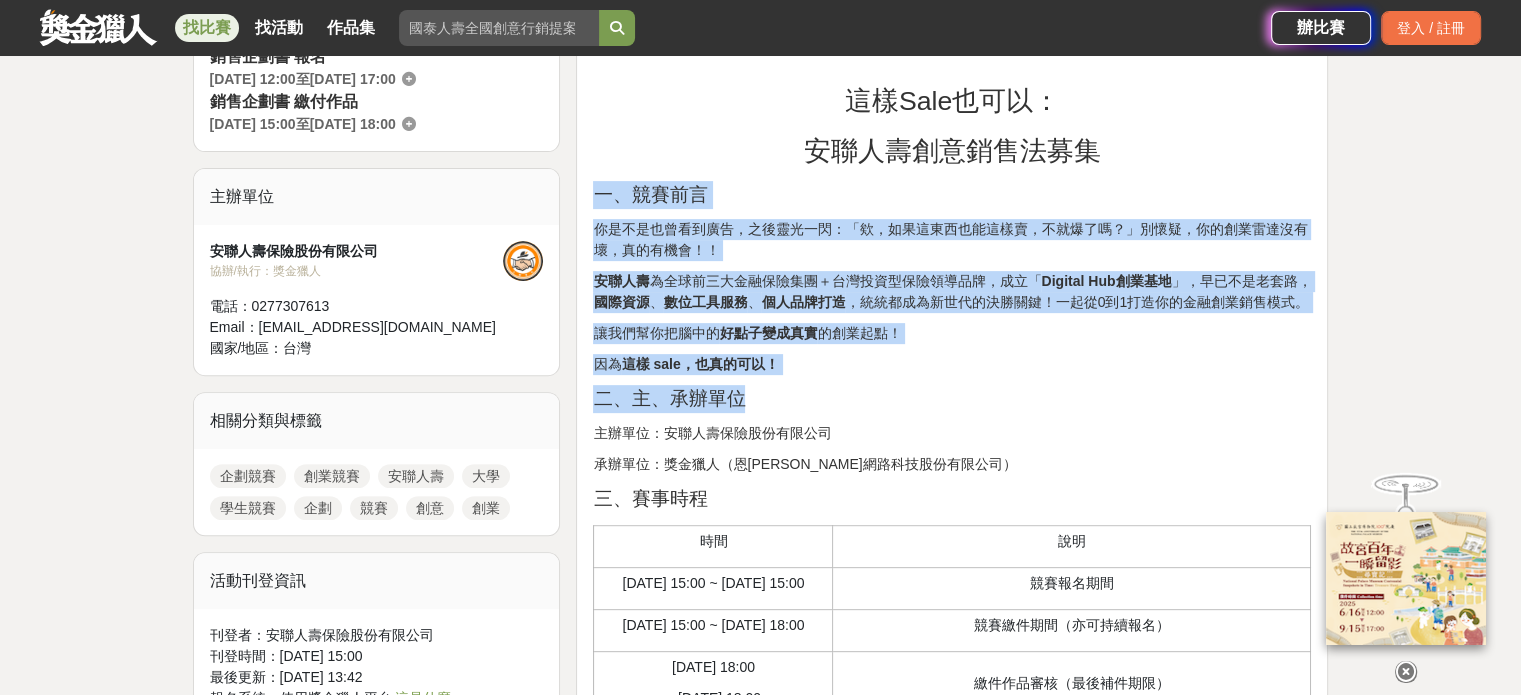 click on "一、競賽前言" at bounding box center (952, 195) 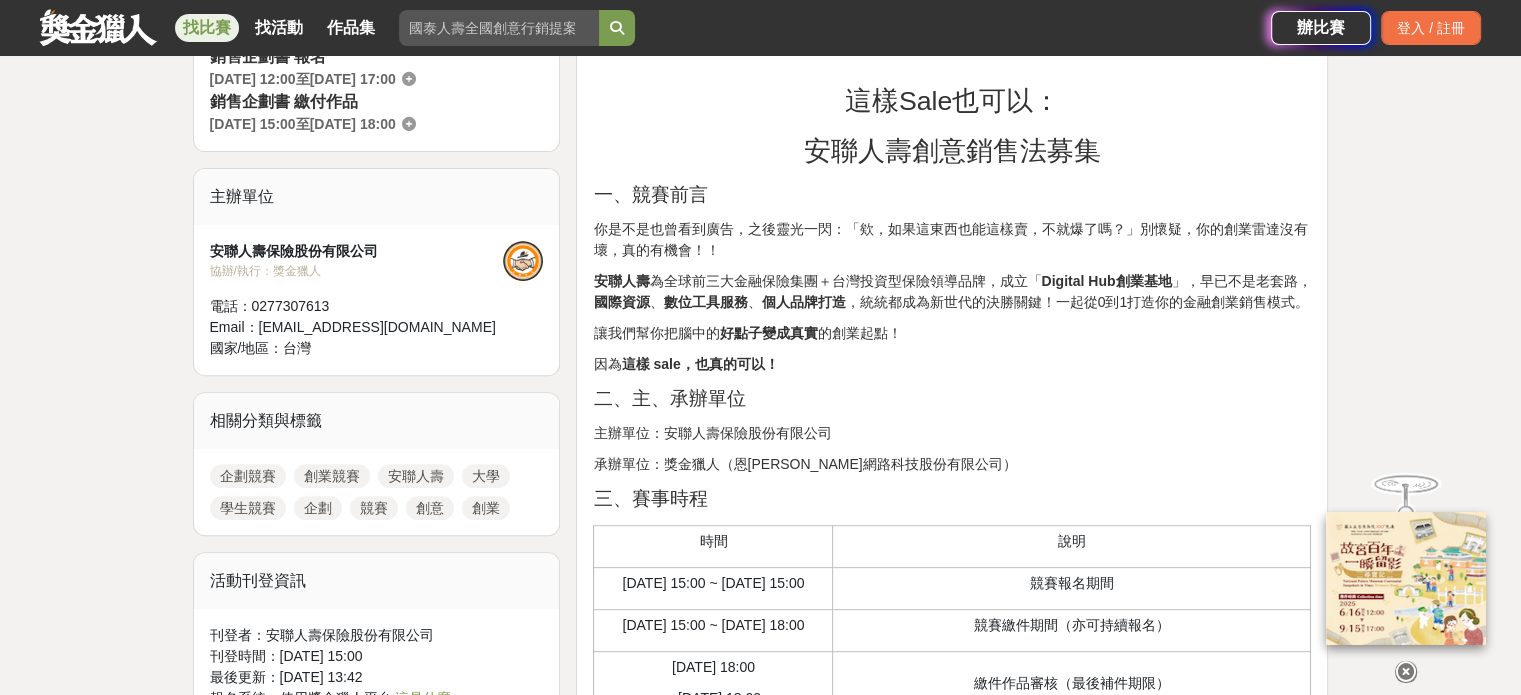 click on "這樣Sale也可以： 安聯人壽創意銷售法募集 一、競賽前言 你是不是也曾看到廣告，之後靈光一閃：「欸，如果這東西也能這樣賣，不就爆了嗎？」別懷疑，你的創業雷達沒有壞，真的有機會！！ 安聯人壽 為全球前三大金融保險集團＋台灣投資型保險領導品牌，成立「 Digital Hub創業基地 」，早已不是老套路， 國際資源 、 數位工具服務 、 個人品牌打造 ，統統都成為新世代的決勝關鍵！一起從0到1打造你的金融創業銷售模式。 讓我們幫你把腦中的 好點子變成真實 的創業起點！ 因為  這樣 sale，也真的可以！ 二、主、承辦單位 主辦單位：安聯人壽保險股份有限公司 承辦單位：獎金獵人（恩[PERSON_NAME]網路科技股份有限公司） 三、賽事時程 時間 說明 [DATE] 15:00 ~ [DATE] 15:00 競賽報名期間 [DATE] 15:00 ~ [DATE] 18:00 競賽繳件期間（亦可持續報名） [DATE] 18:00" at bounding box center [952, 2379] 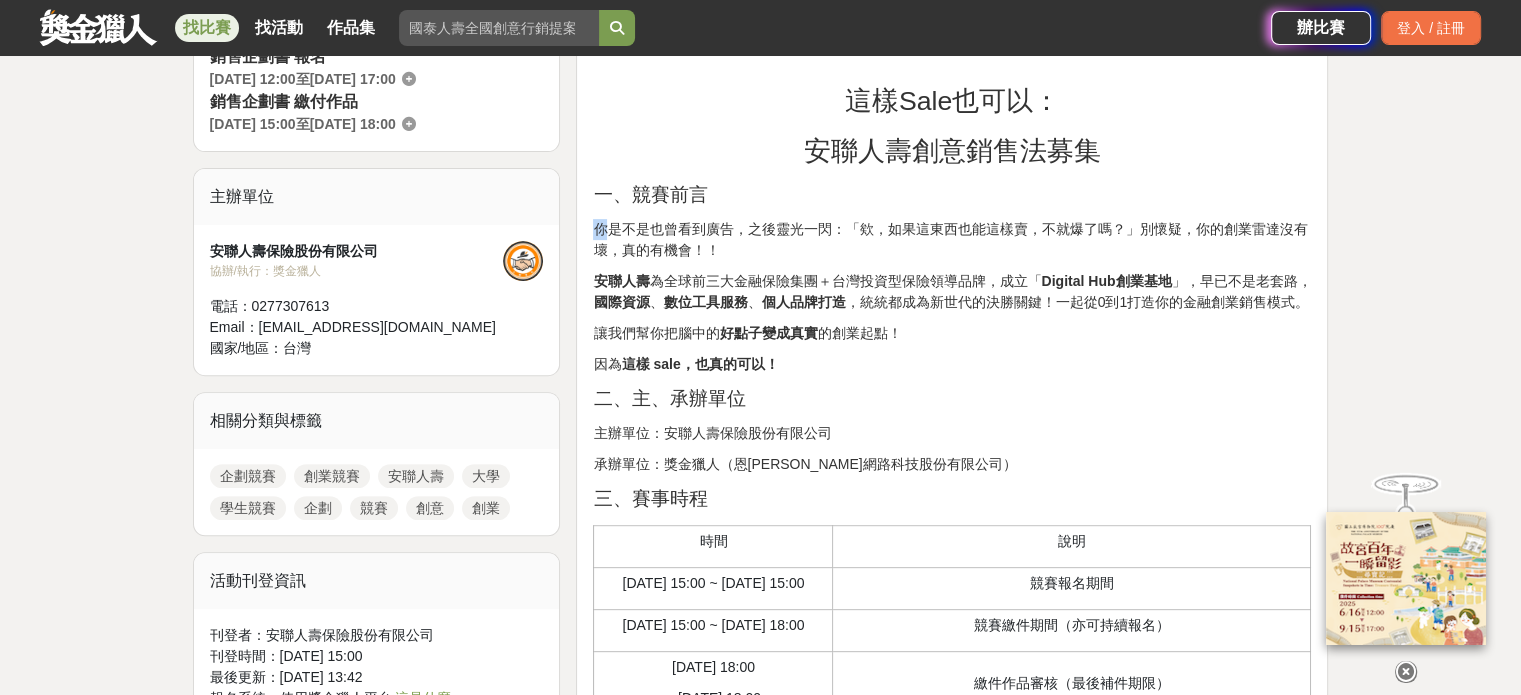 drag, startPoint x: 591, startPoint y: 208, endPoint x: 601, endPoint y: 211, distance: 10.440307 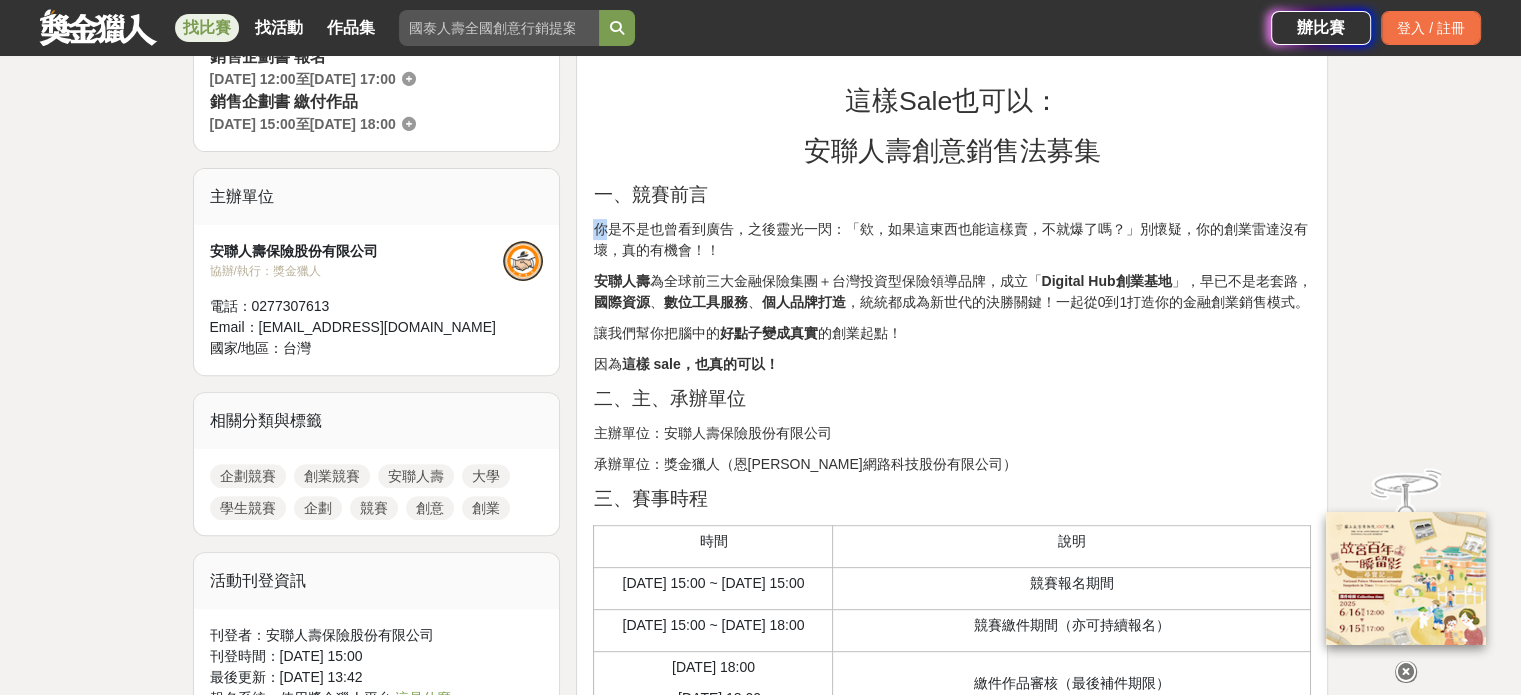 click on "這樣Sale也可以： 安聯人壽創意銷售法募集 一、競賽前言 你是不是也曾看到廣告，之後靈光一閃：「欸，如果這東西也能這樣賣，不就爆了嗎？」別懷疑，你的創業雷達沒有壞，真的有機會！！ 安聯人壽 為全球前三大金融保險集團＋台灣投資型保險領導品牌，成立「 Digital Hub創業基地 」，早已不是老套路， 國際資源 、 數位工具服務 、 個人品牌打造 ，統統都成為新世代的決勝關鍵！一起從0到1打造你的金融創業銷售模式。 讓我們幫你把腦中的 好點子變成真實 的創業起點！ 因為  這樣 sale，也真的可以！ 二、主、承辦單位 主辦單位：安聯人壽保險股份有限公司 承辦單位：獎金獵人（恩[PERSON_NAME]網路科技股份有限公司） 三、賽事時程 時間 說明 [DATE] 15:00 ~ [DATE] 15:00 競賽報名期間 [DATE] 15:00 ~ [DATE] 18:00 競賽繳件期間（亦可持續報名） [DATE] 18:00" at bounding box center [952, 2379] 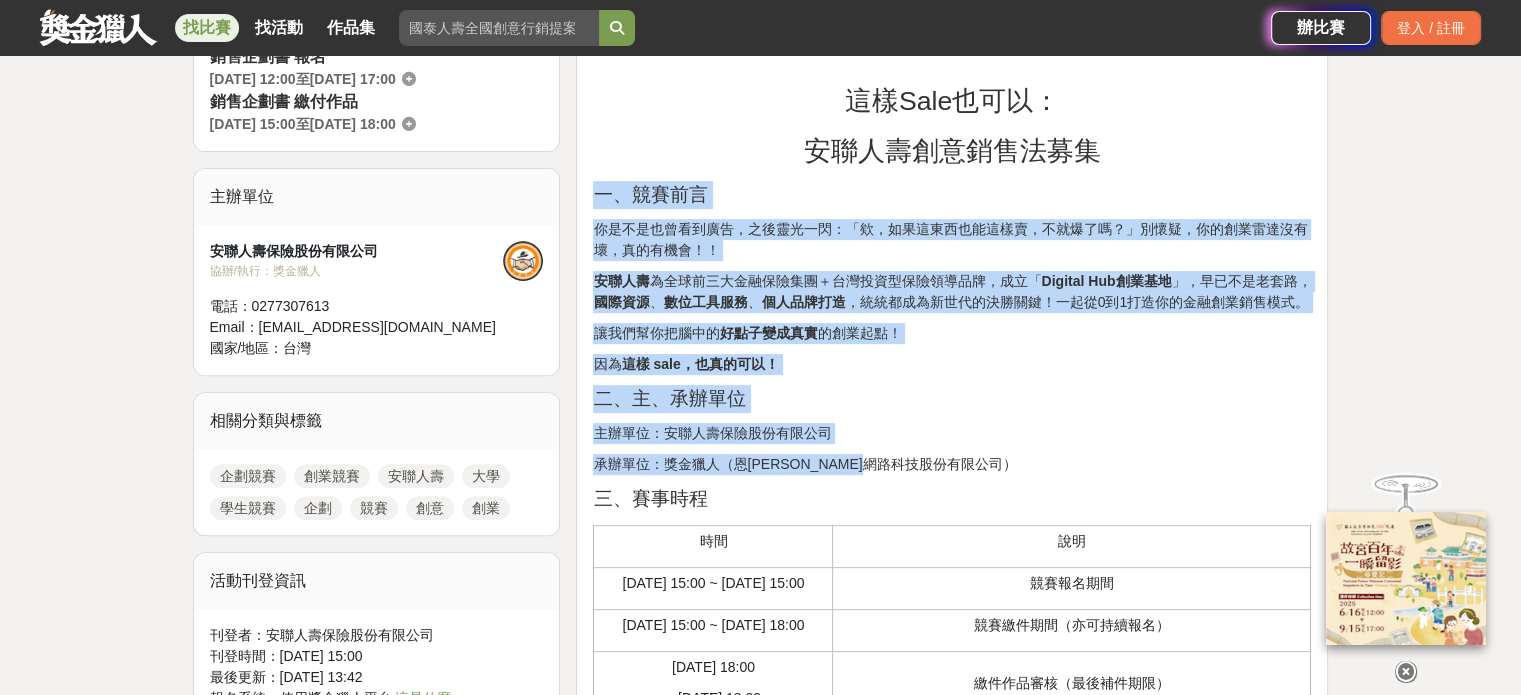 drag, startPoint x: 588, startPoint y: 191, endPoint x: 1006, endPoint y: 487, distance: 512.19135 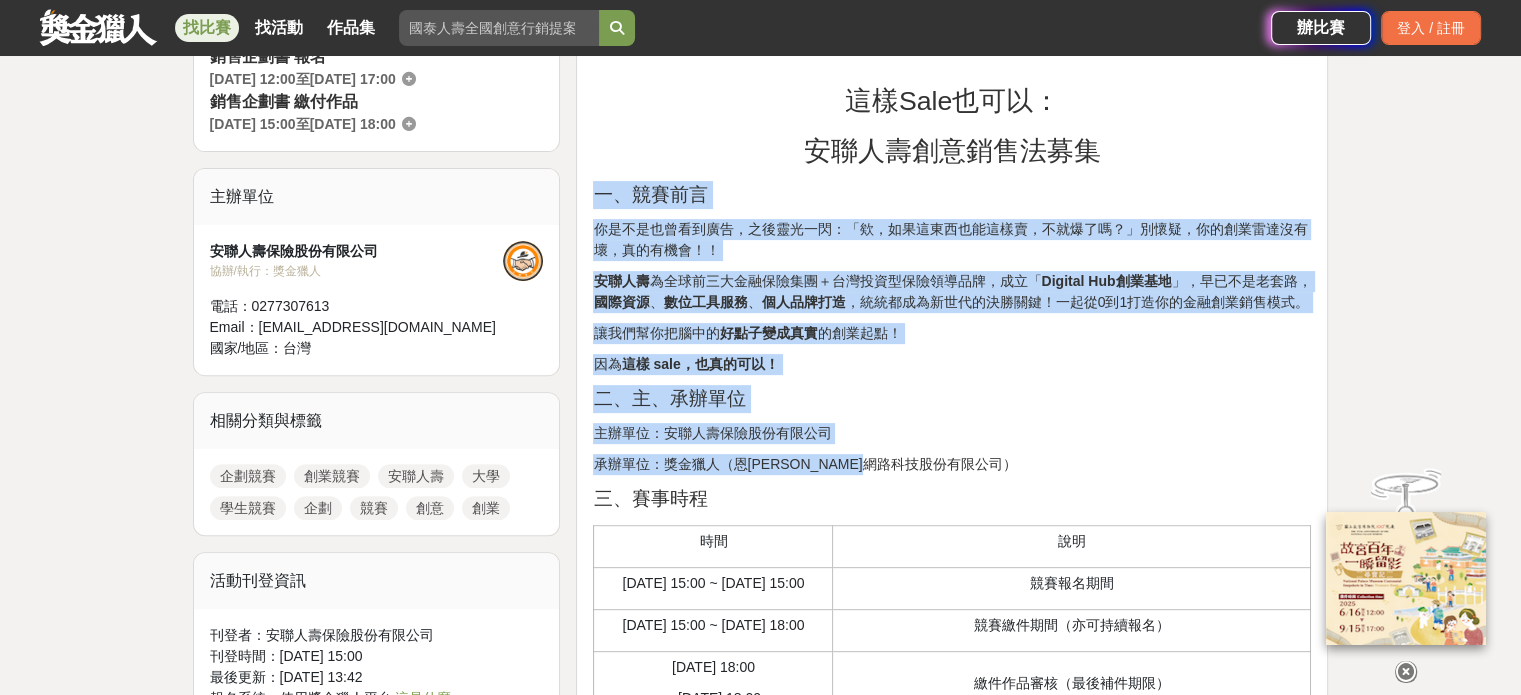 click on "這樣Sale也可以： 安聯人壽創意銷售法募集 一、競賽前言 你是不是也曾看到廣告，之後靈光一閃：「欸，如果這東西也能這樣賣，不就爆了嗎？」別懷疑，你的創業雷達沒有壞，真的有機會！！ 安聯人壽 為全球前三大金融保險集團＋台灣投資型保險領導品牌，成立「 Digital Hub創業基地 」，早已不是老套路， 國際資源 、 數位工具服務 、 個人品牌打造 ，統統都成為新世代的決勝關鍵！一起從0到1打造你的金融創業銷售模式。 讓我們幫你把腦中的 好點子變成真實 的創業起點！ 因為  這樣 sale，也真的可以！ 二、主、承辦單位 主辦單位：安聯人壽保險股份有限公司 承辦單位：獎金獵人（恩[PERSON_NAME]網路科技股份有限公司） 三、賽事時程 時間 說明 [DATE] 15:00 ~ [DATE] 15:00 競賽報名期間 [DATE] 15:00 ~ [DATE] 18:00 競賽繳件期間（亦可持續報名） [DATE] 18:00" at bounding box center (952, 2379) 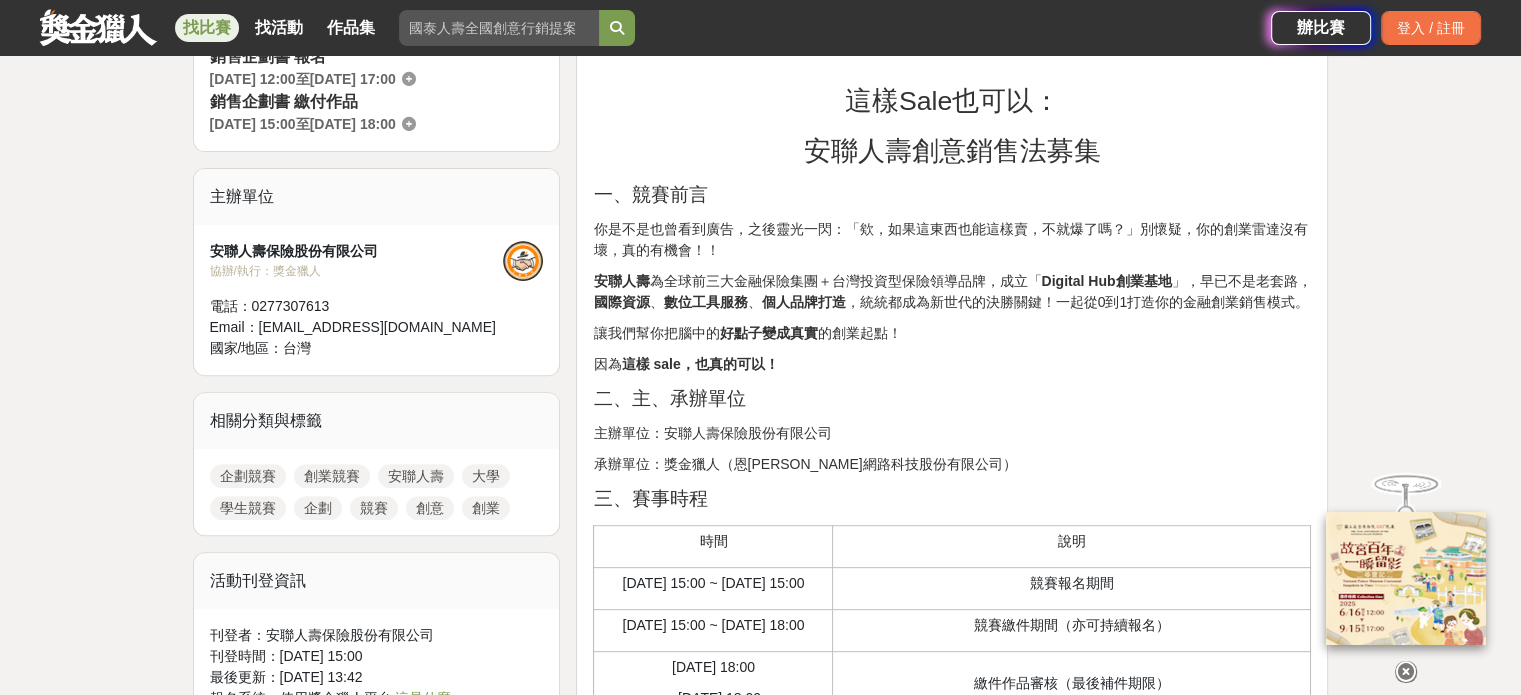 scroll, scrollTop: 874, scrollLeft: 0, axis: vertical 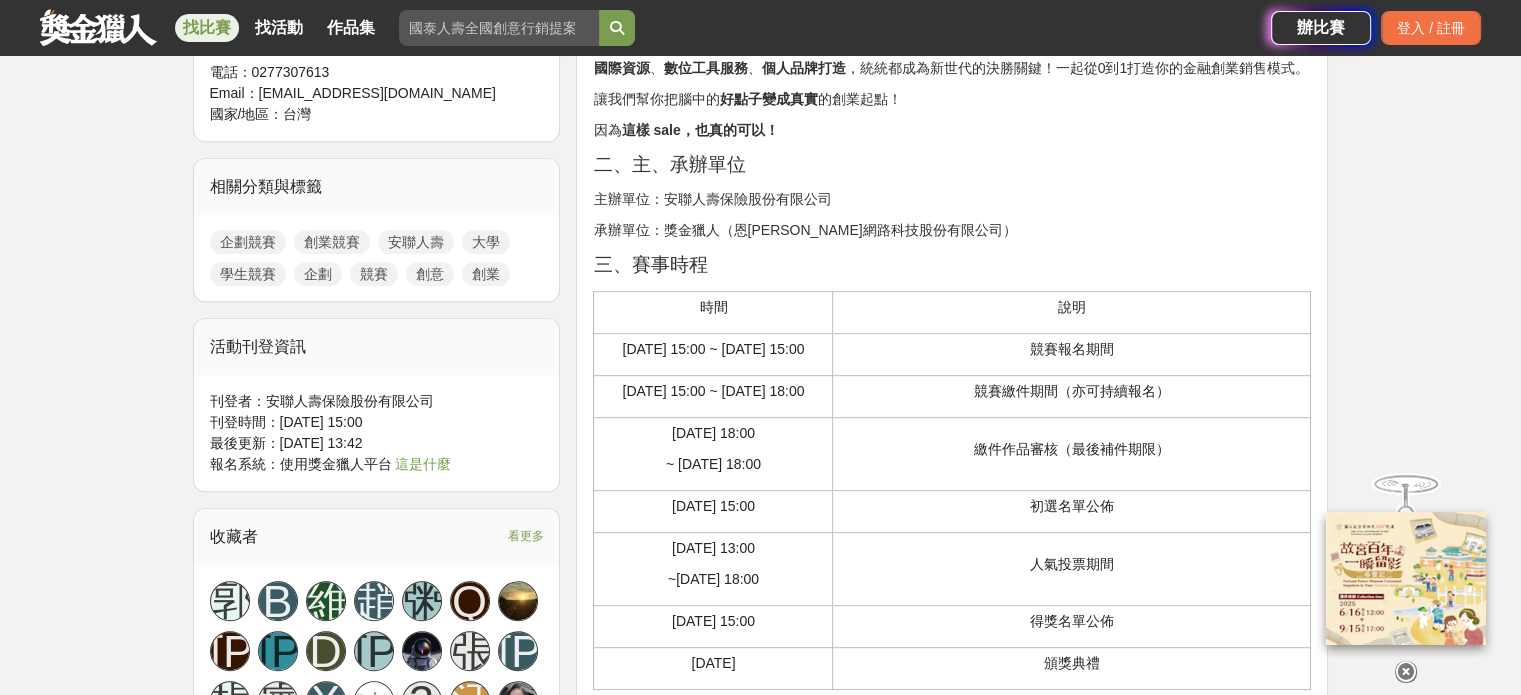 click at bounding box center (1406, 672) 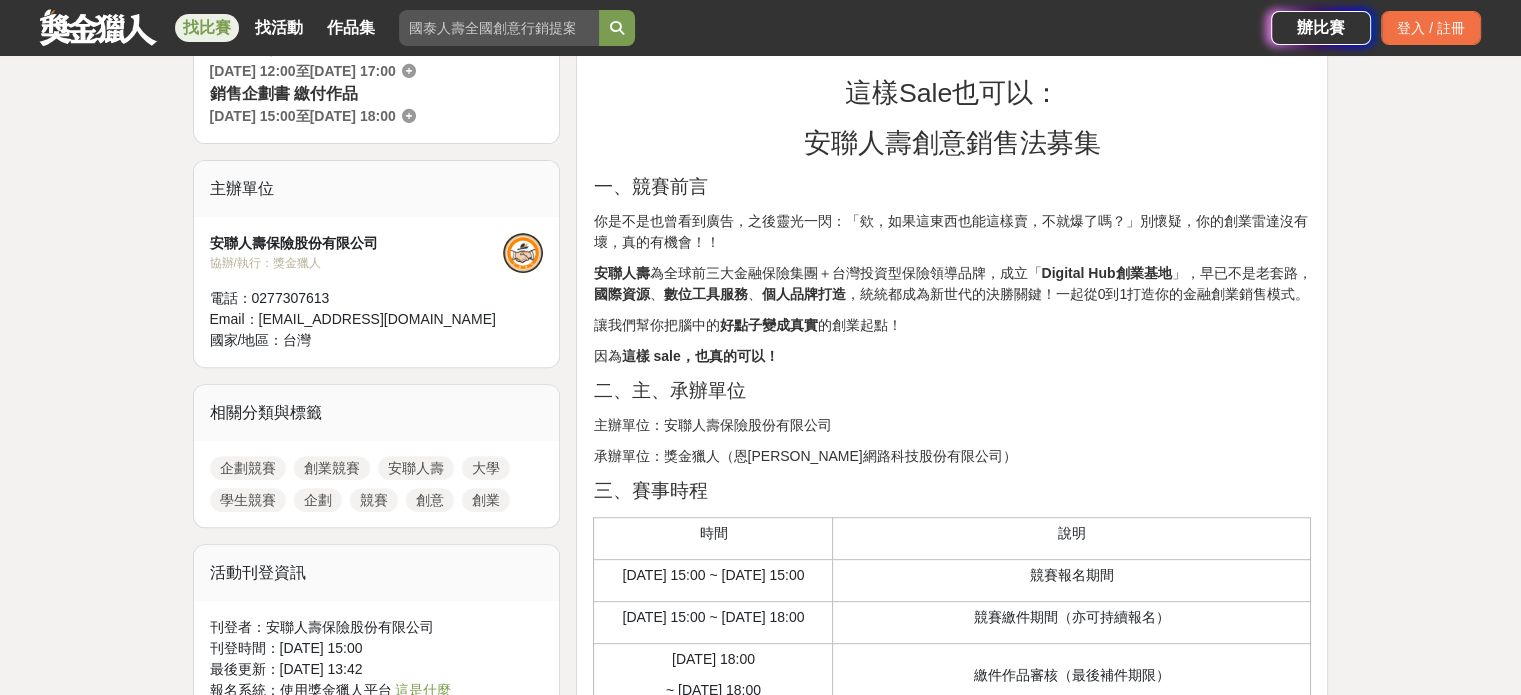 scroll, scrollTop: 723, scrollLeft: 0, axis: vertical 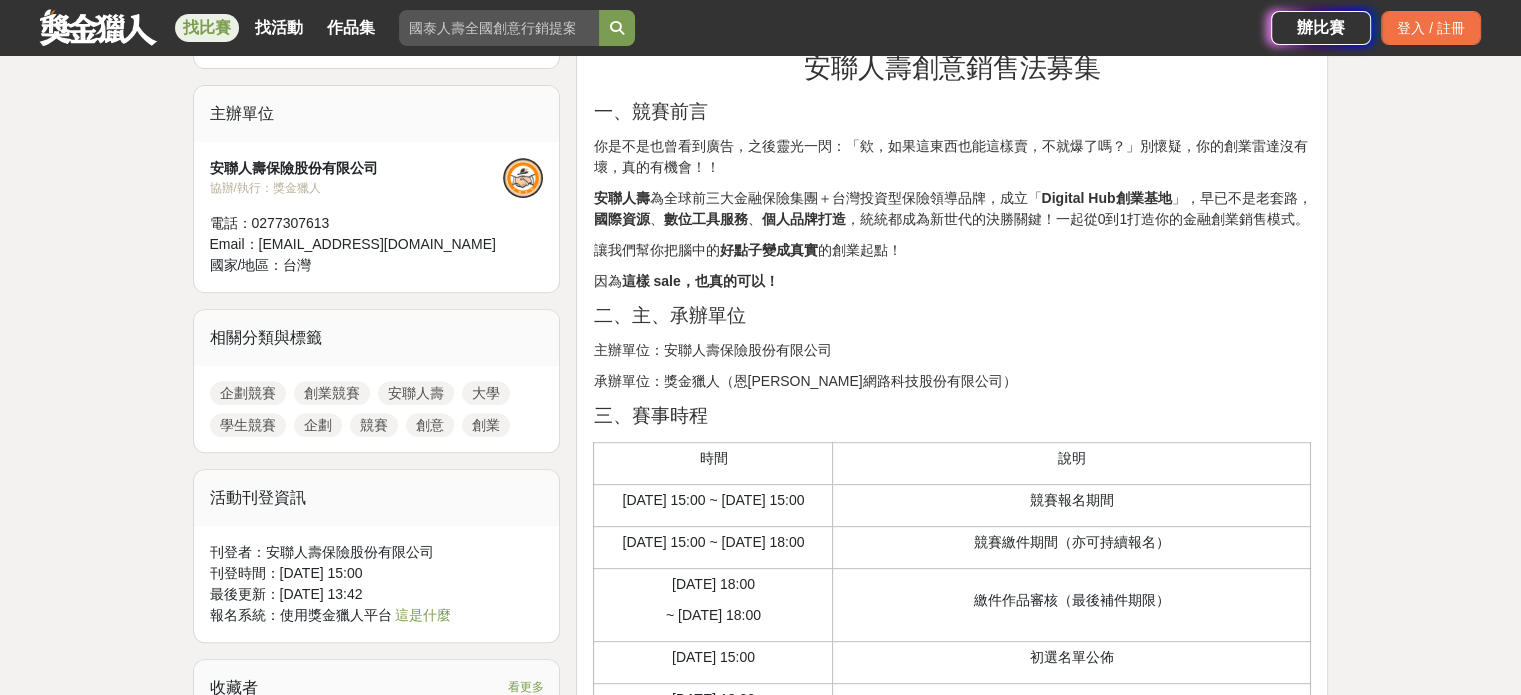 click at bounding box center (499, 28) 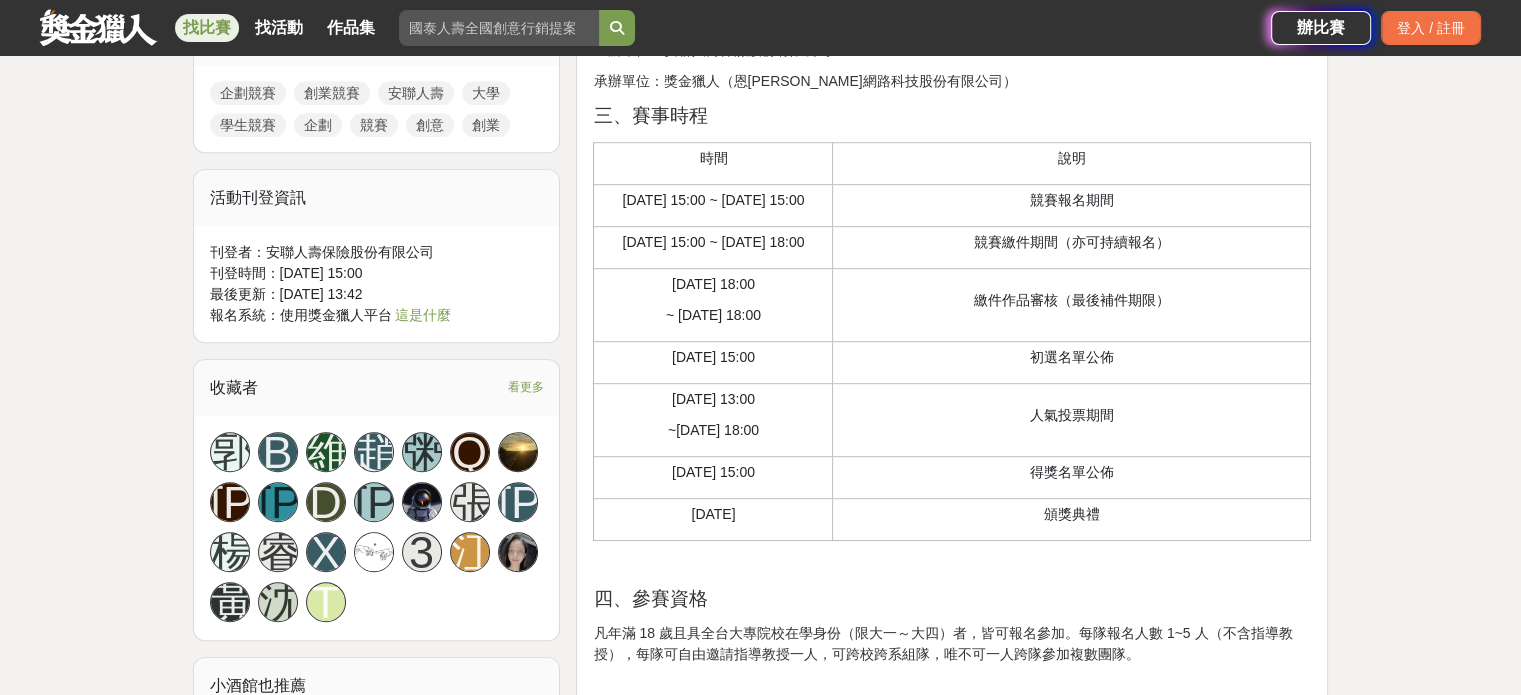 scroll, scrollTop: 1323, scrollLeft: 0, axis: vertical 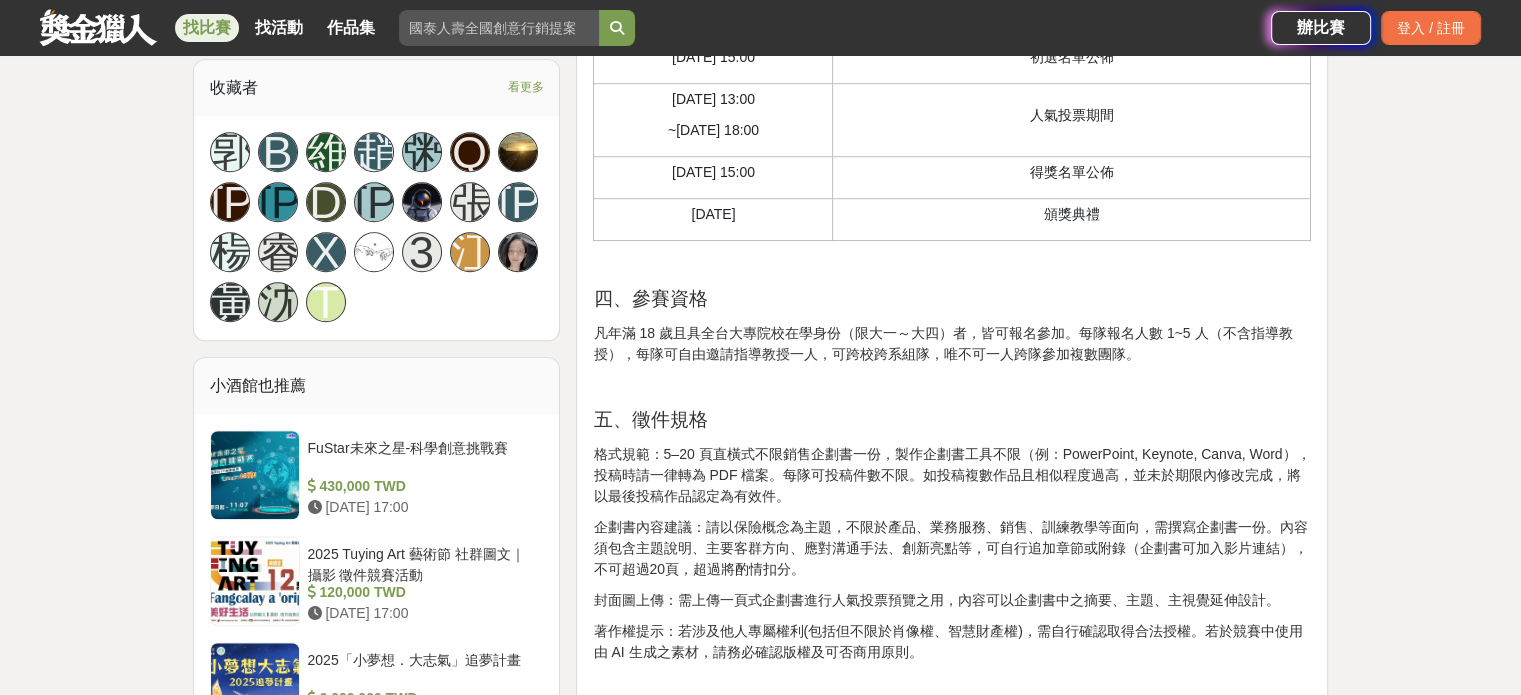 drag, startPoint x: 1195, startPoint y: 432, endPoint x: 899, endPoint y: 428, distance: 296.02704 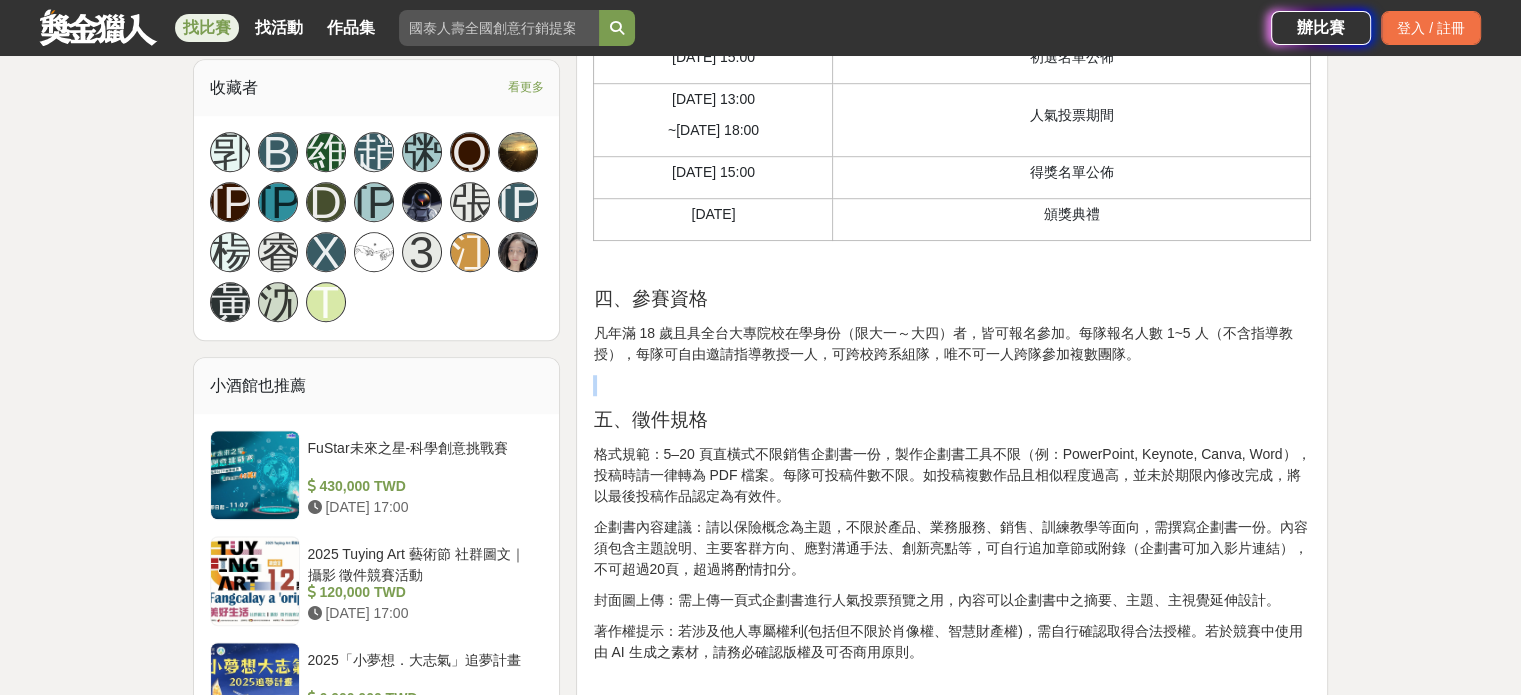 drag, startPoint x: 1144, startPoint y: 411, endPoint x: 1033, endPoint y: 432, distance: 112.969025 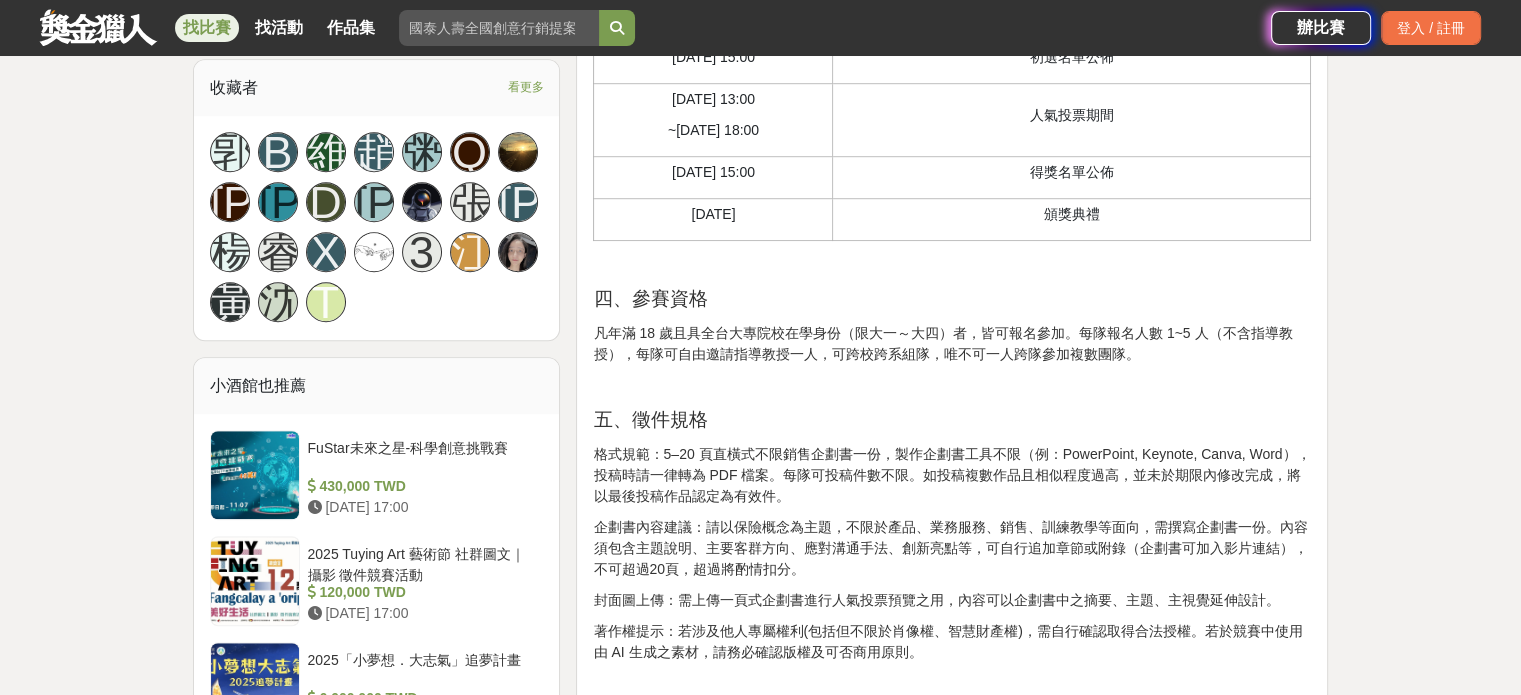 scroll, scrollTop: 1589, scrollLeft: 0, axis: vertical 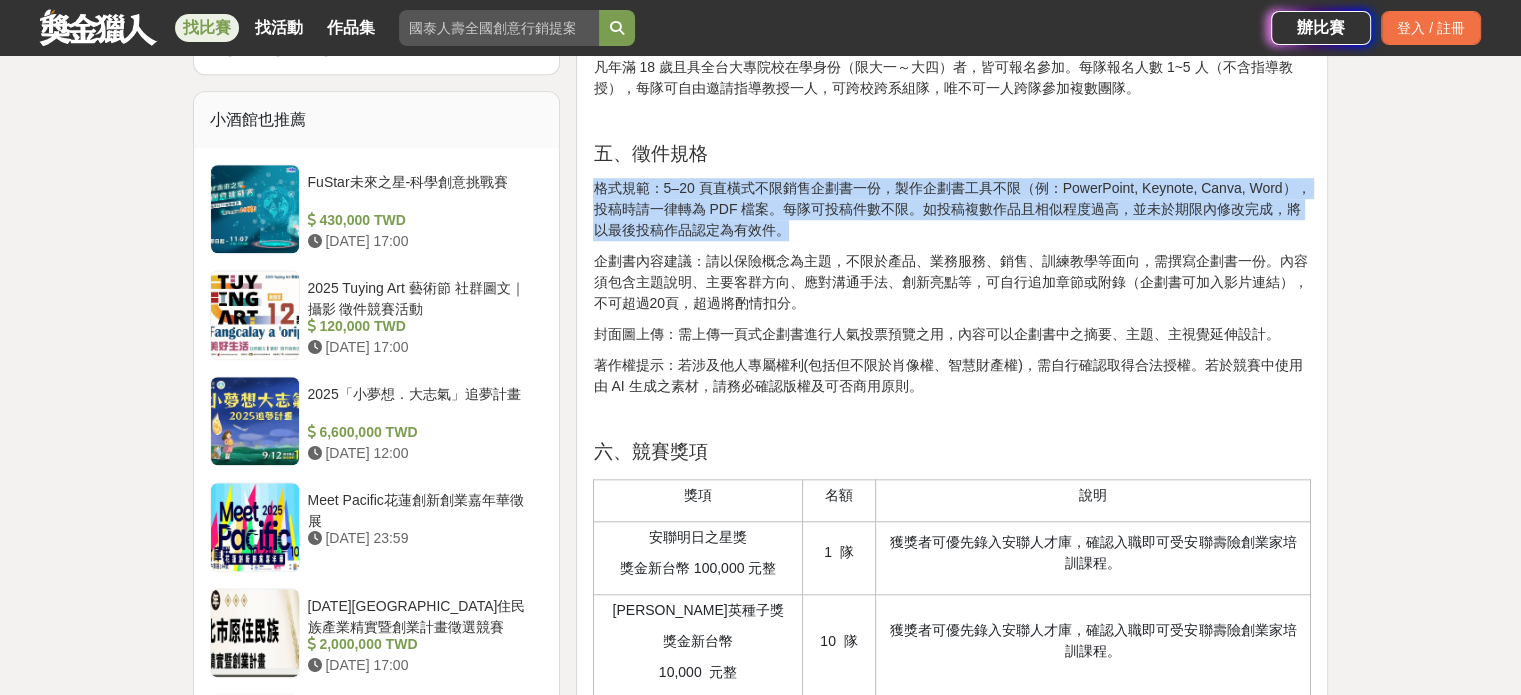 drag, startPoint x: 596, startPoint y: 243, endPoint x: 944, endPoint y: 294, distance: 351.71722 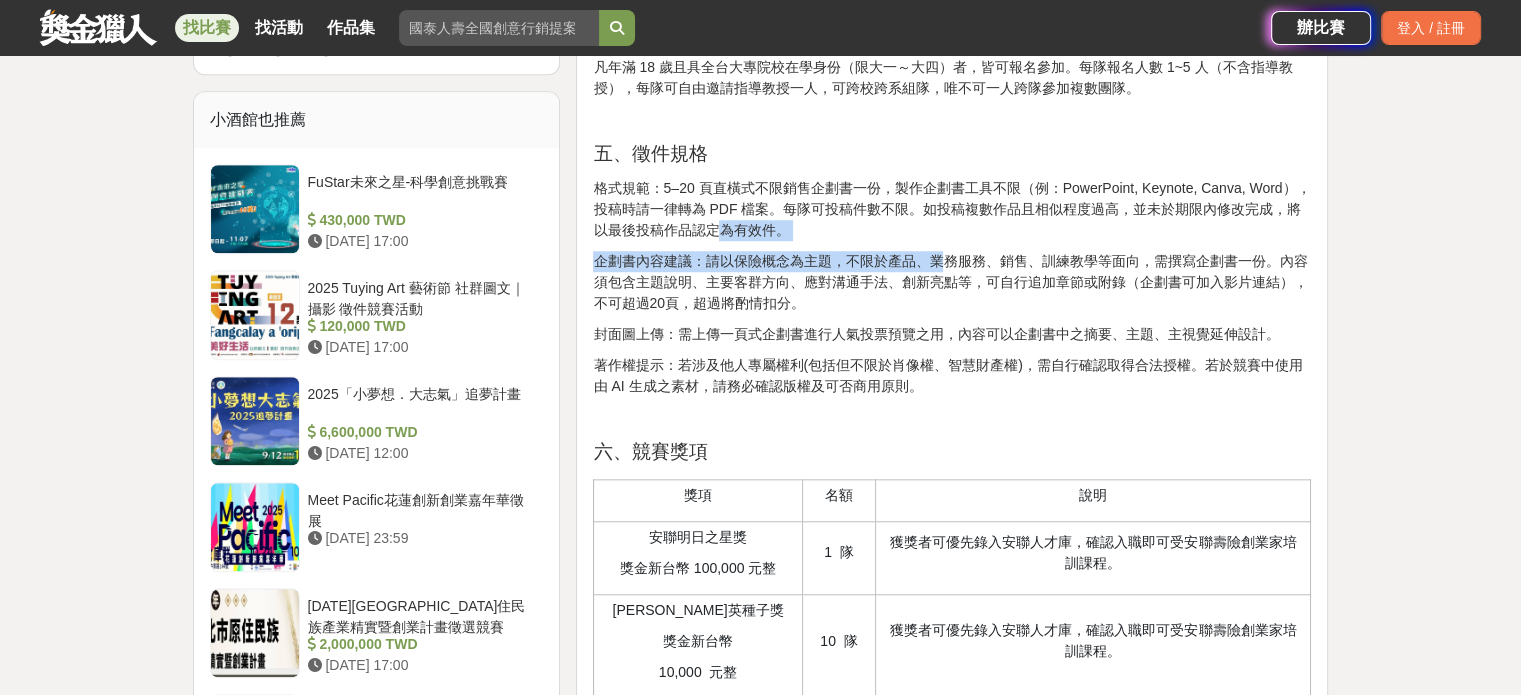 drag, startPoint x: 950, startPoint y: 311, endPoint x: 784, endPoint y: 289, distance: 167.45149 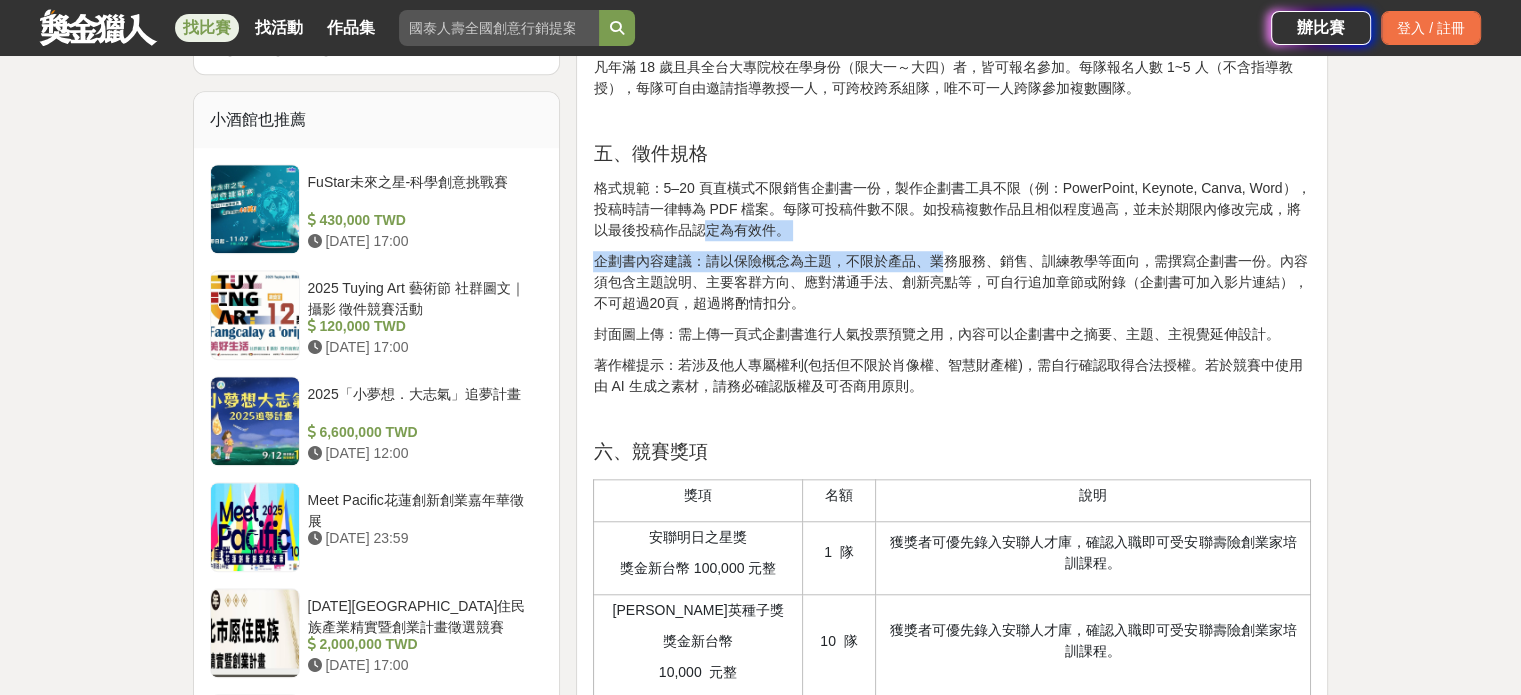 click on "格式規範：5–20 頁直橫式不限銷售企劃書一份，製作企劃書工具不限（例：PowerPoint, Keynote, Canva, Word），投稿時請一律轉為 PDF 檔案。每隊可投稿件數不限。如投稿複數作品且相似程度過高，並未於期限內修改完成，將以最後投稿作品認定為有效件。" at bounding box center [952, 209] 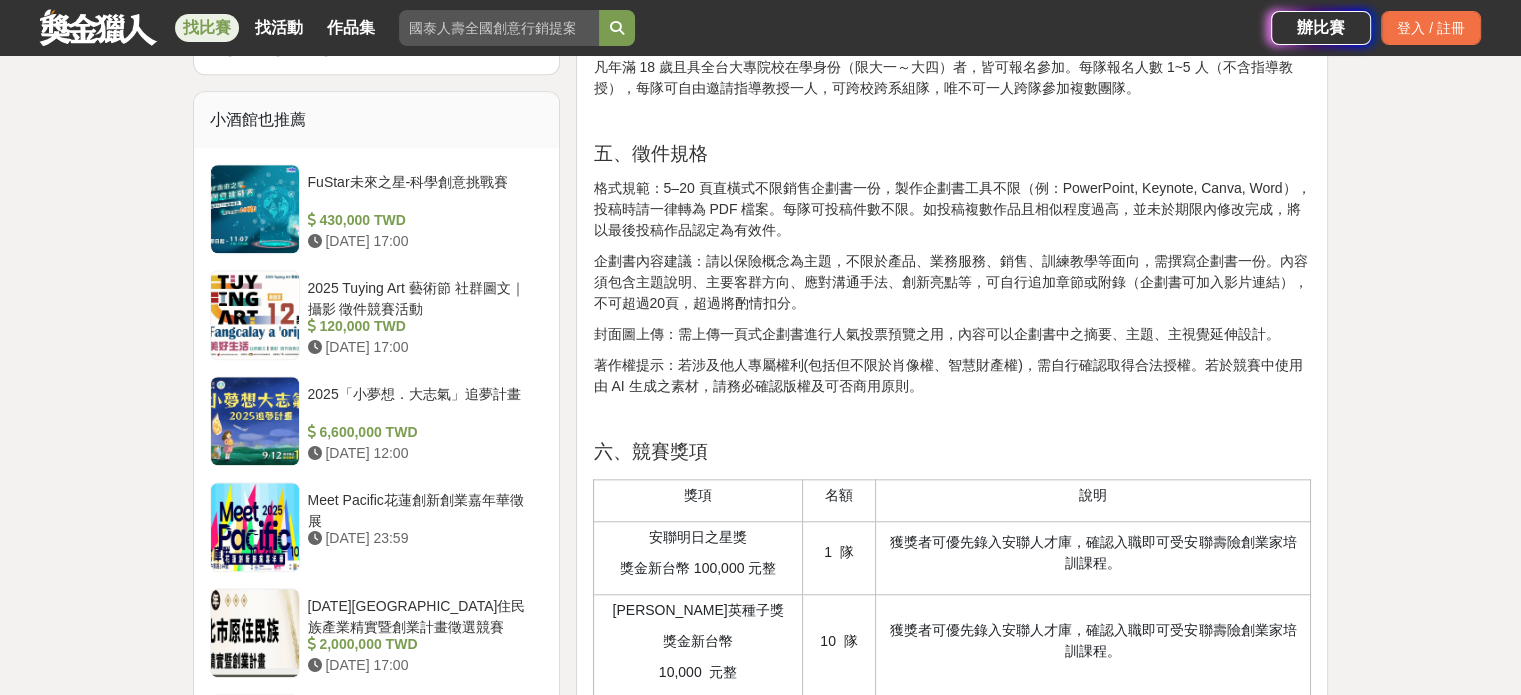 click on "格式規範：5–20 頁直橫式不限銷售企劃書一份，製作企劃書工具不限（例：PowerPoint, Keynote, Canva, Word），投稿時請一律轉為 PDF 檔案。每隊可投稿件數不限。如投稿複數作品且相似程度過高，並未於期限內修改完成，將以最後投稿作品認定為有效件。" at bounding box center (952, 209) 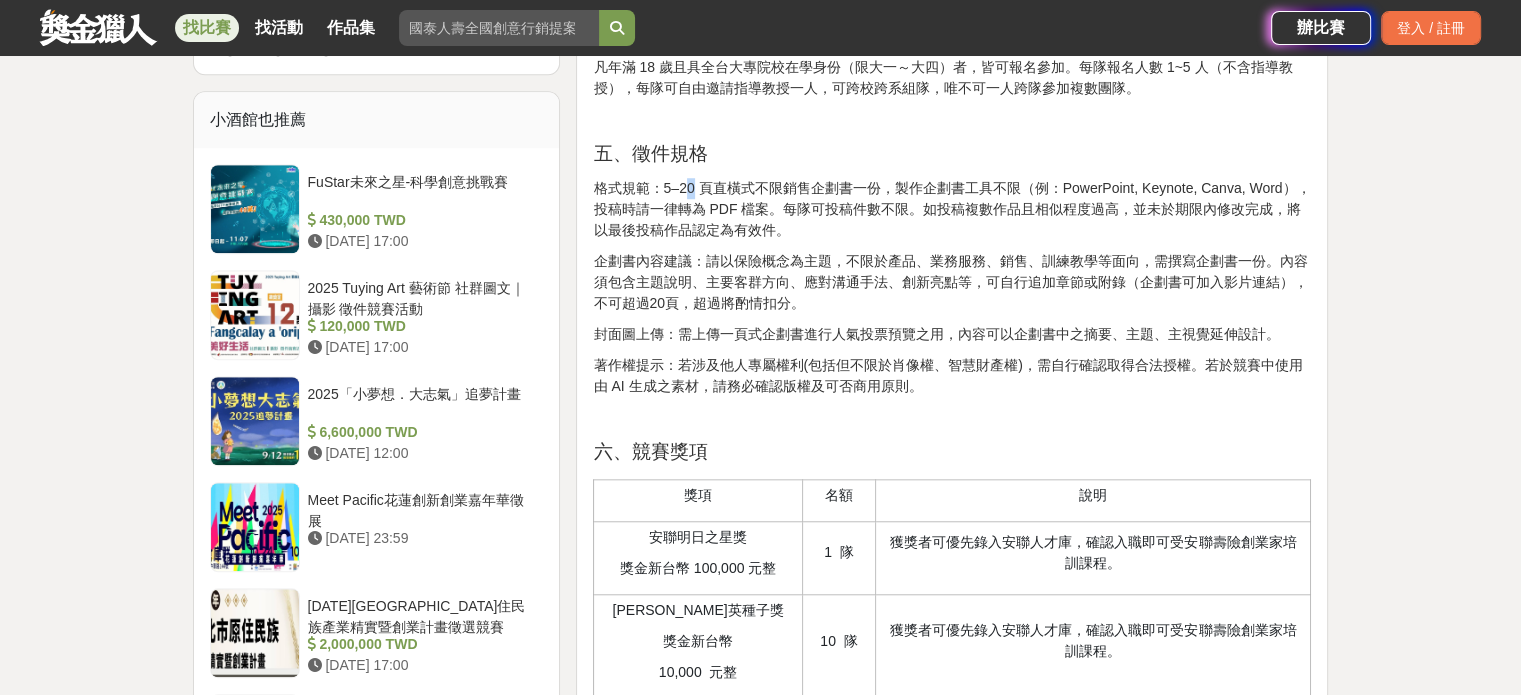 drag, startPoint x: 688, startPoint y: 234, endPoint x: 755, endPoint y: 244, distance: 67.74216 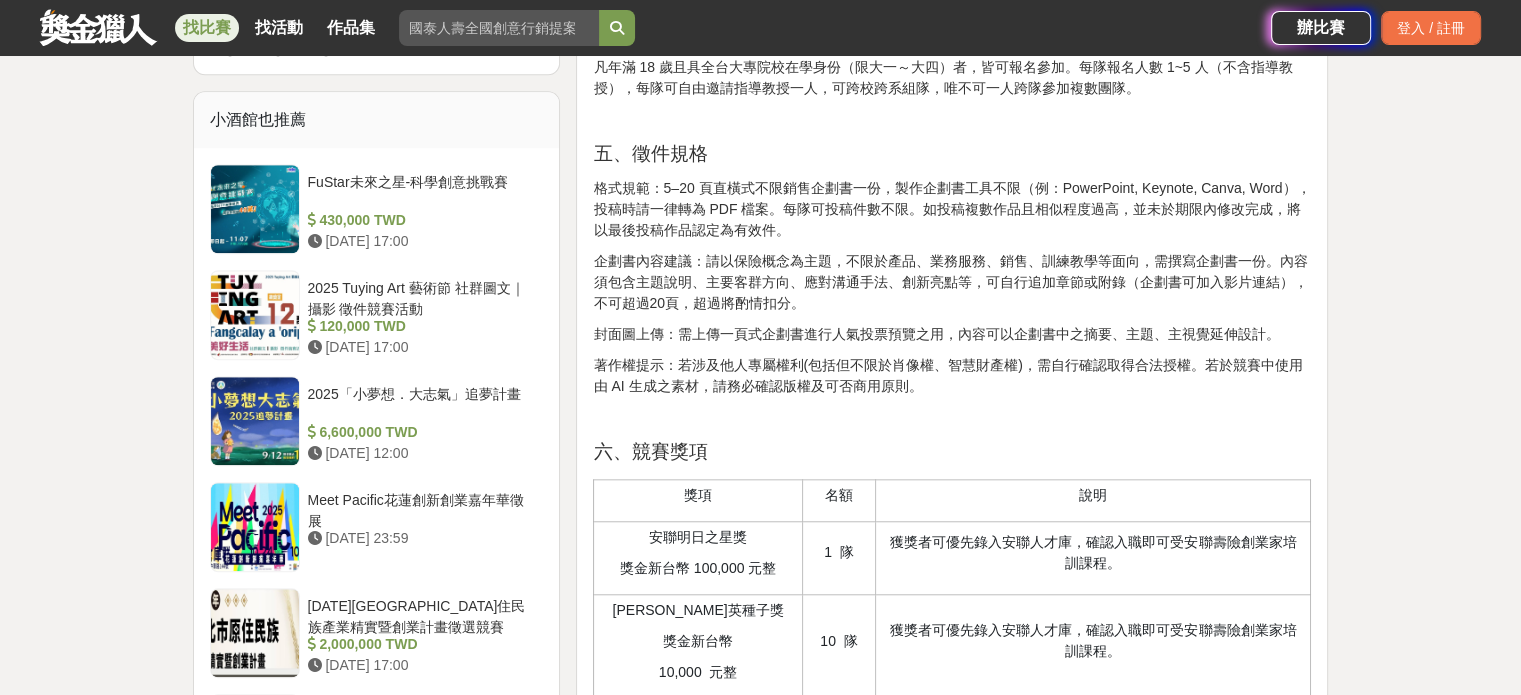 click on "格式規範：5–20 頁直橫式不限銷售企劃書一份，製作企劃書工具不限（例：PowerPoint, Keynote, Canva, Word），投稿時請一律轉為 PDF 檔案。每隊可投稿件數不限。如投稿複數作品且相似程度過高，並未於期限內修改完成，將以最後投稿作品認定為有效件。" at bounding box center [952, 209] 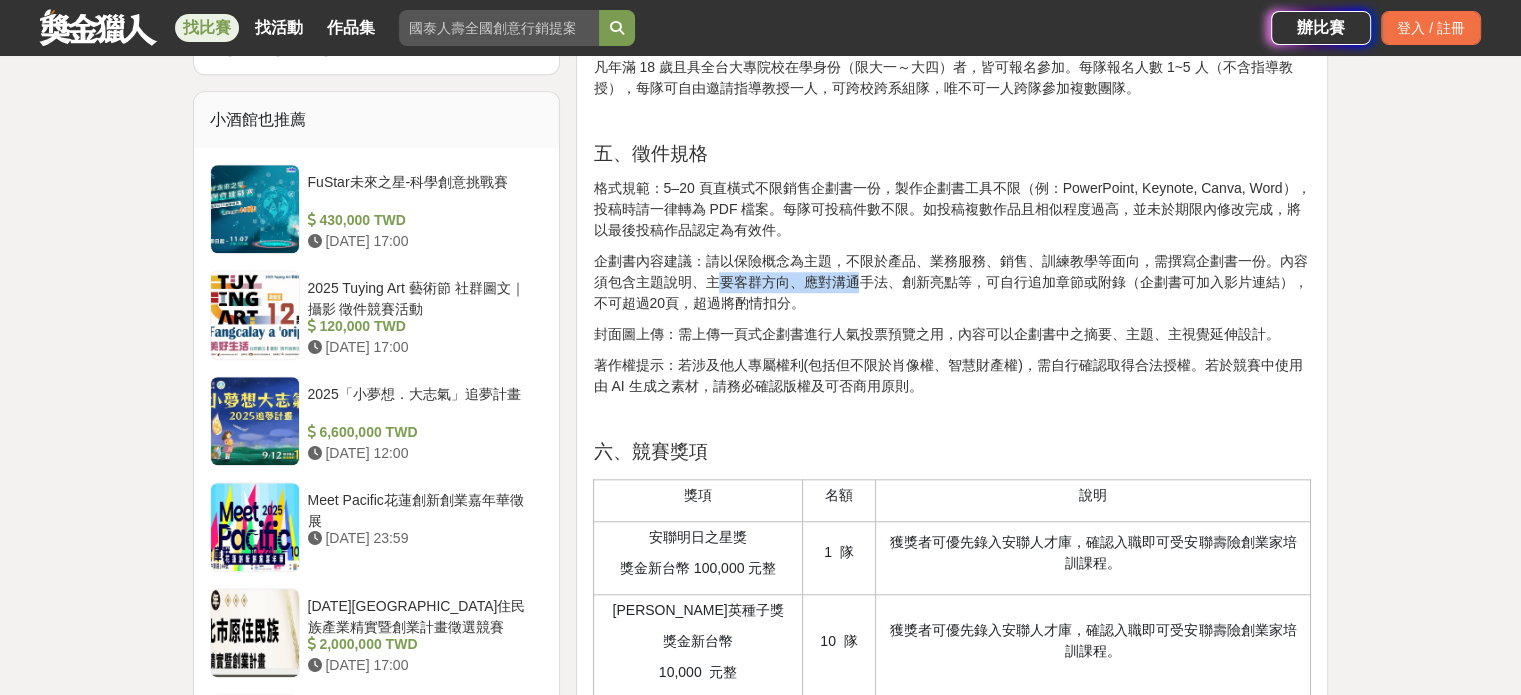 drag, startPoint x: 756, startPoint y: 339, endPoint x: 891, endPoint y: 341, distance: 135.01482 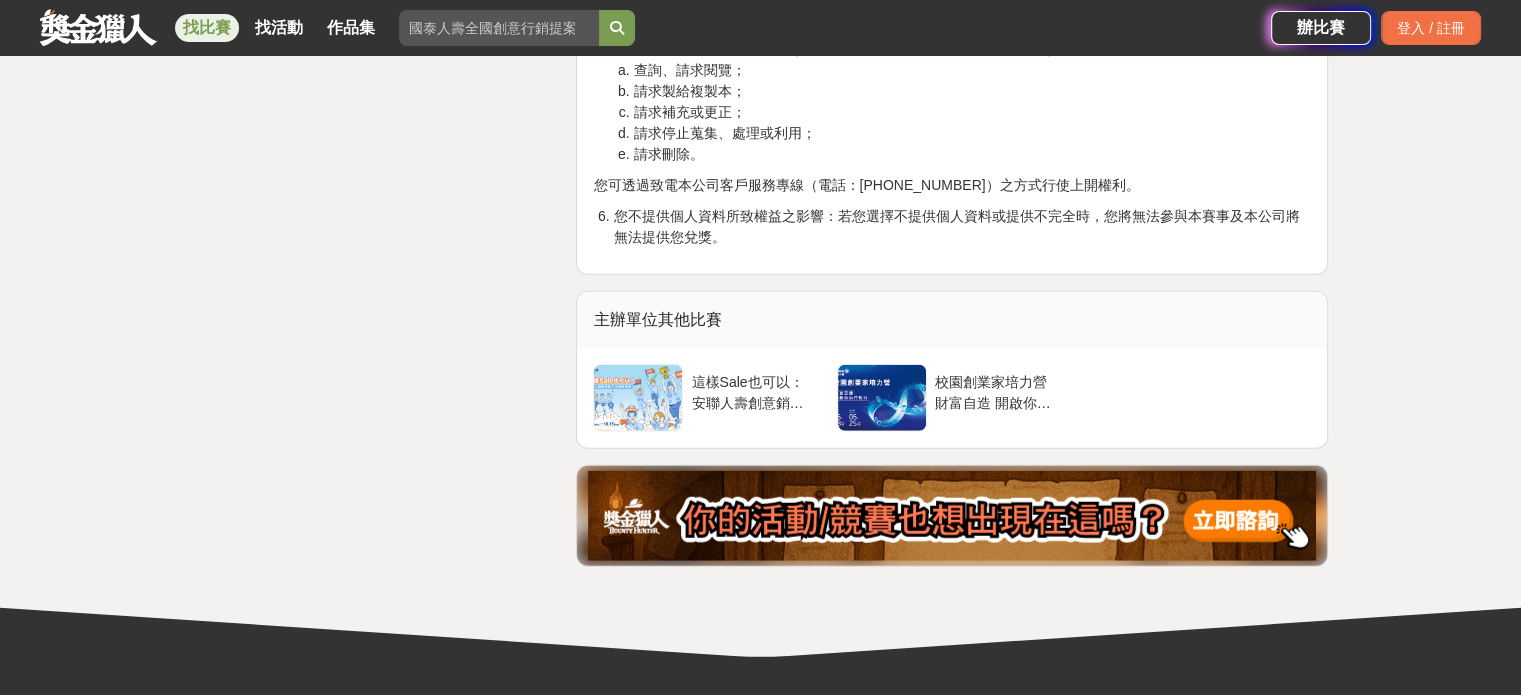 scroll, scrollTop: 4889, scrollLeft: 0, axis: vertical 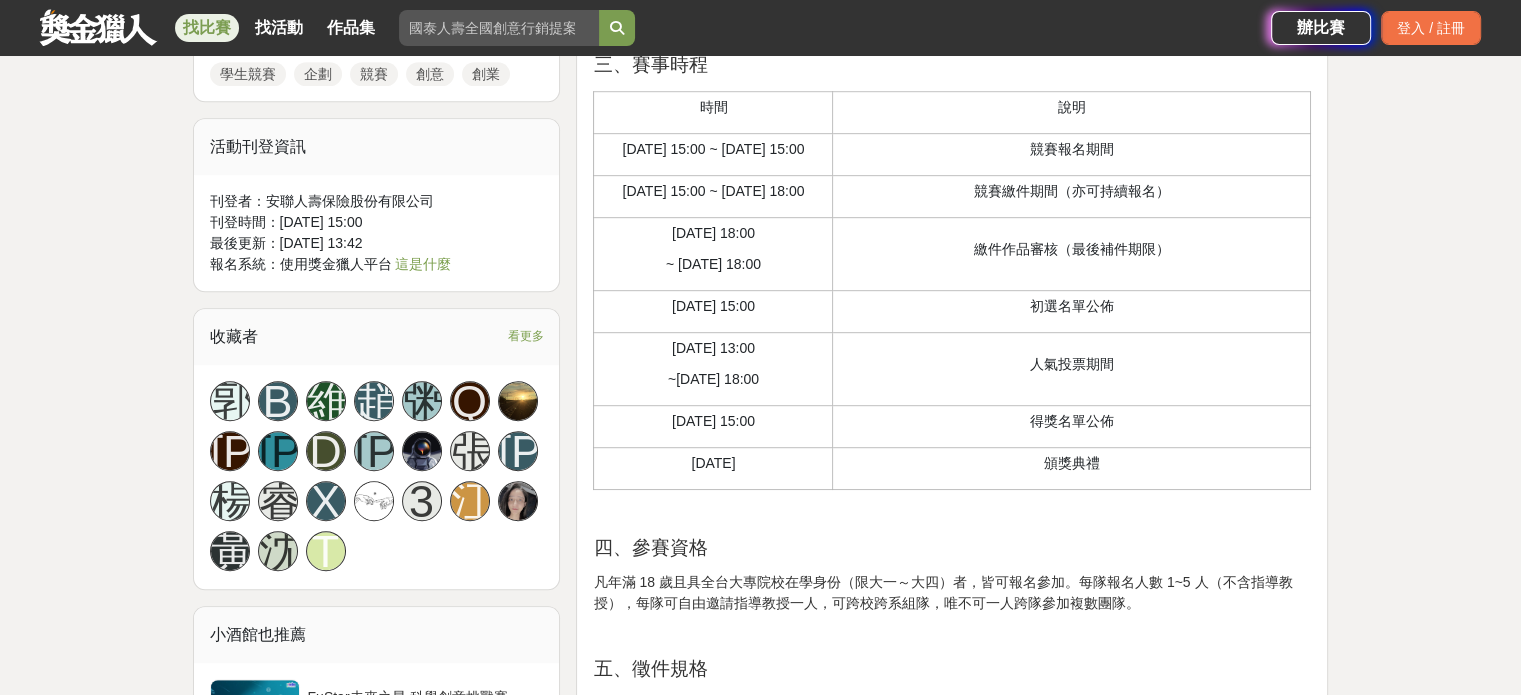 click on "競賽報名期間" at bounding box center (1071, 149) 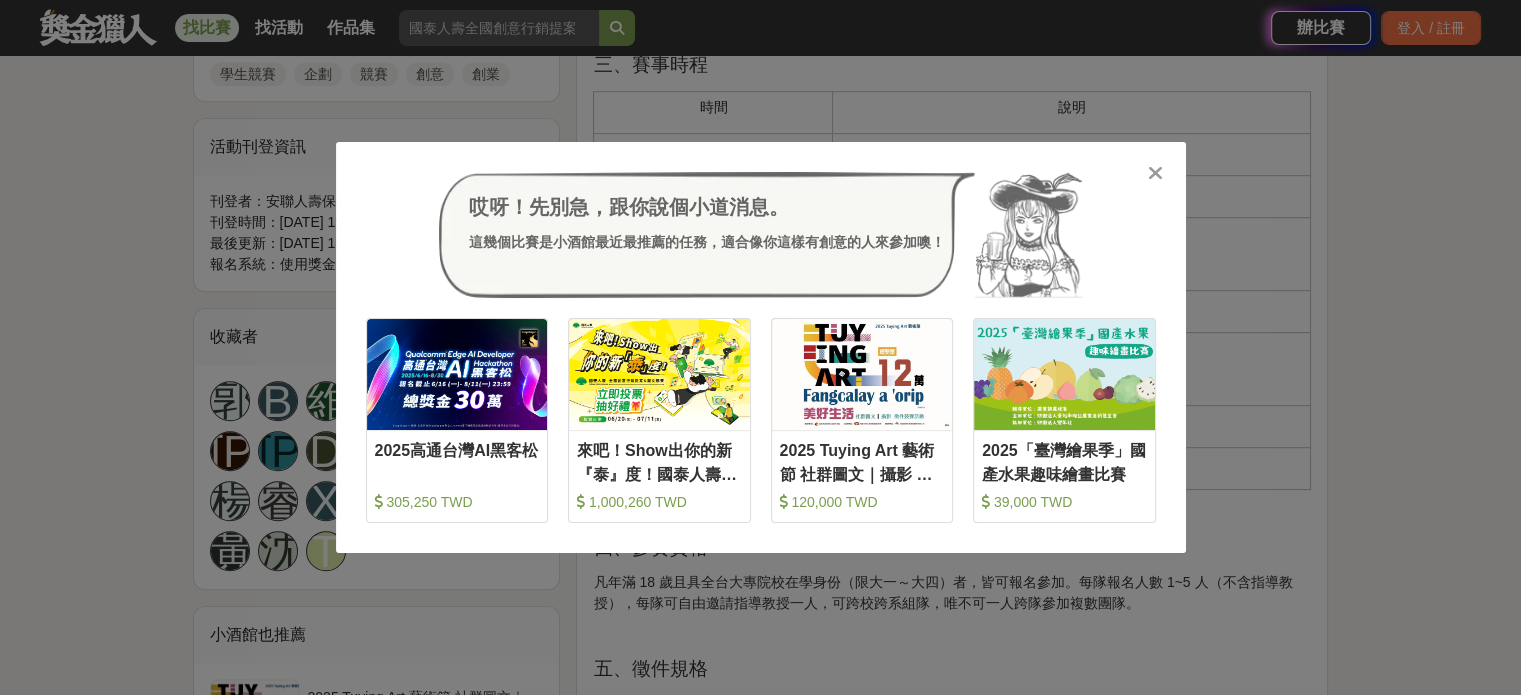 click at bounding box center [1155, 173] 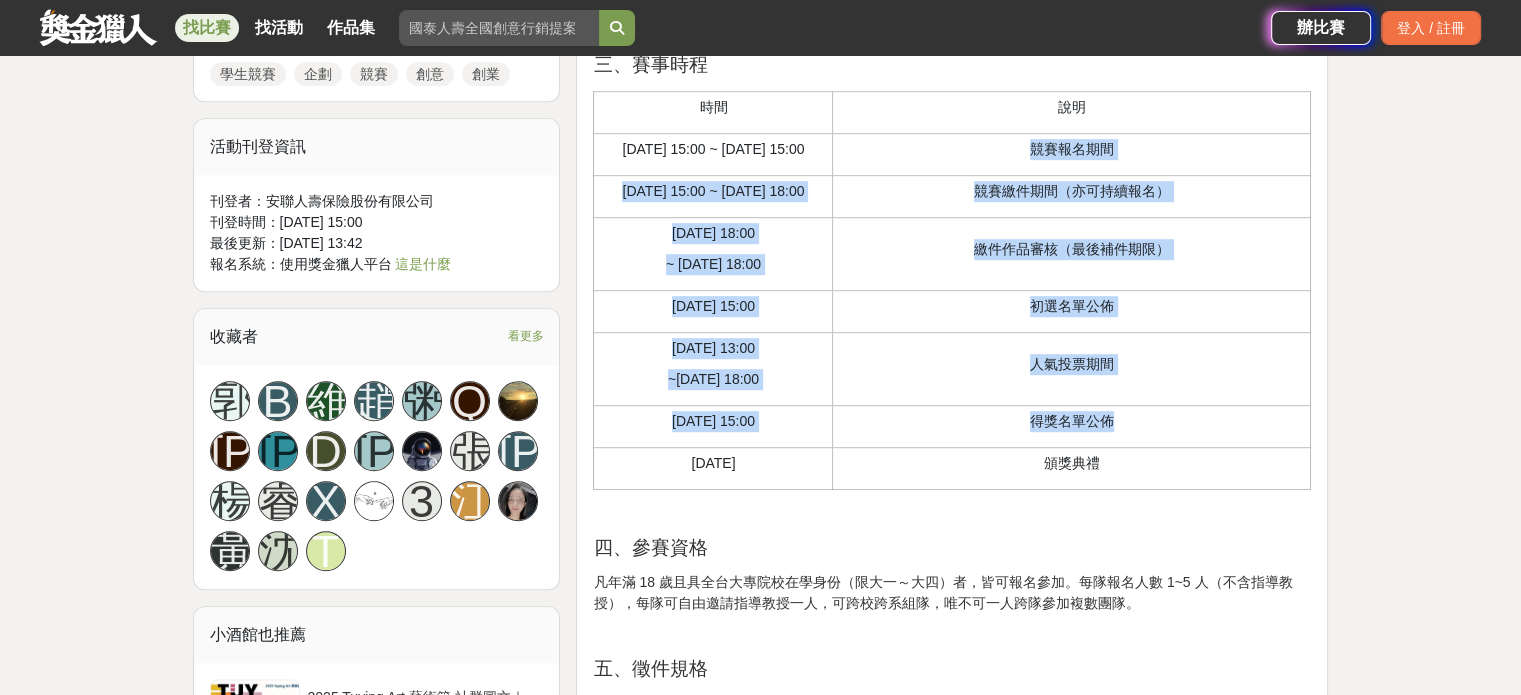 drag, startPoint x: 1135, startPoint y: 482, endPoint x: 908, endPoint y: 206, distance: 357.35837 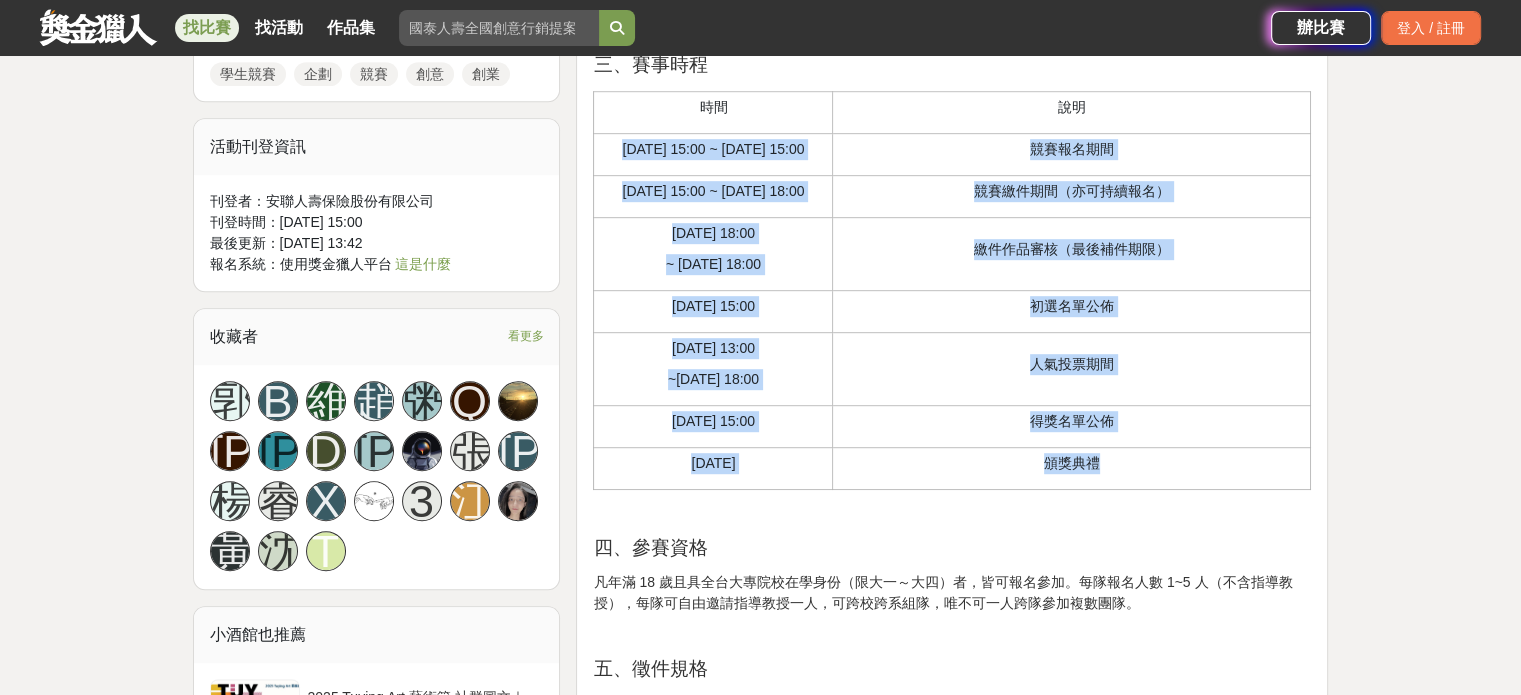 drag, startPoint x: 1134, startPoint y: 531, endPoint x: 612, endPoint y: 164, distance: 638.1011 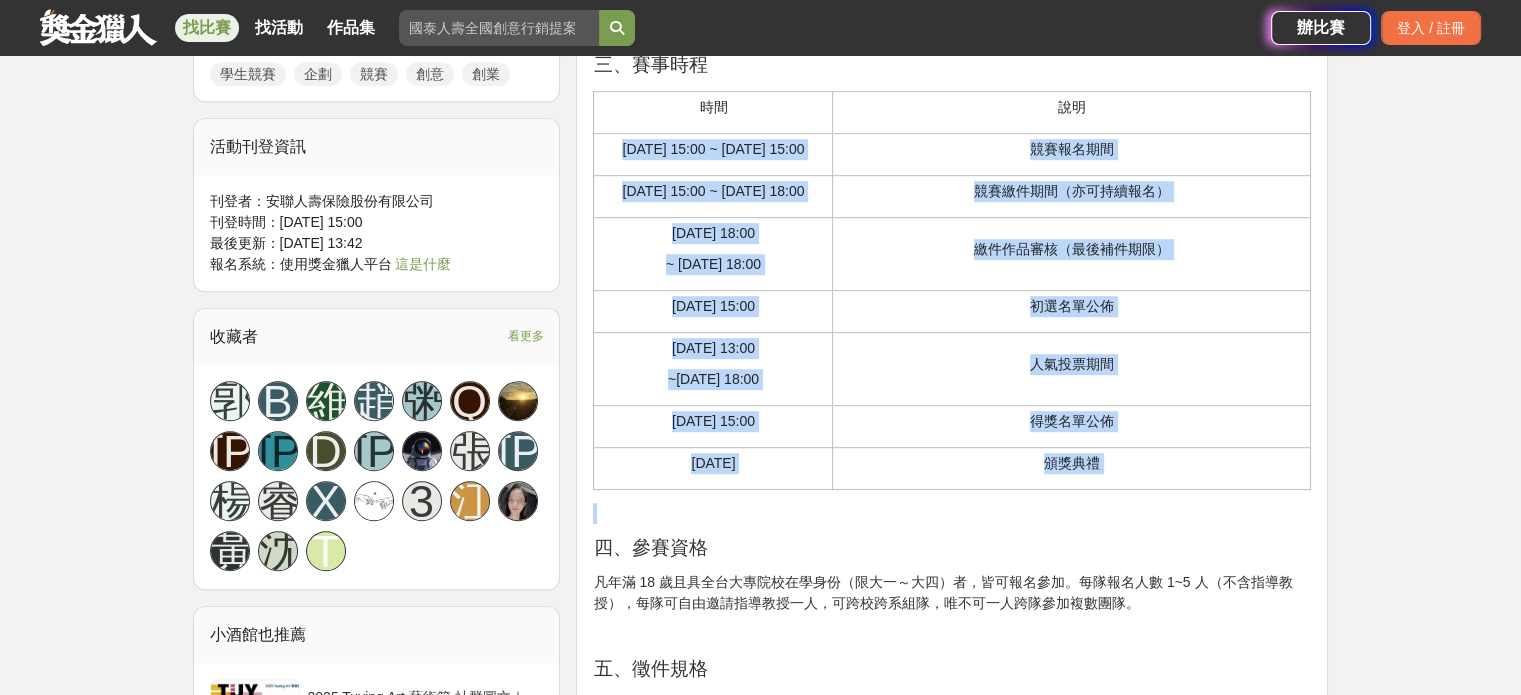 drag, startPoint x: 608, startPoint y: 160, endPoint x: 1234, endPoint y: 552, distance: 738.6068 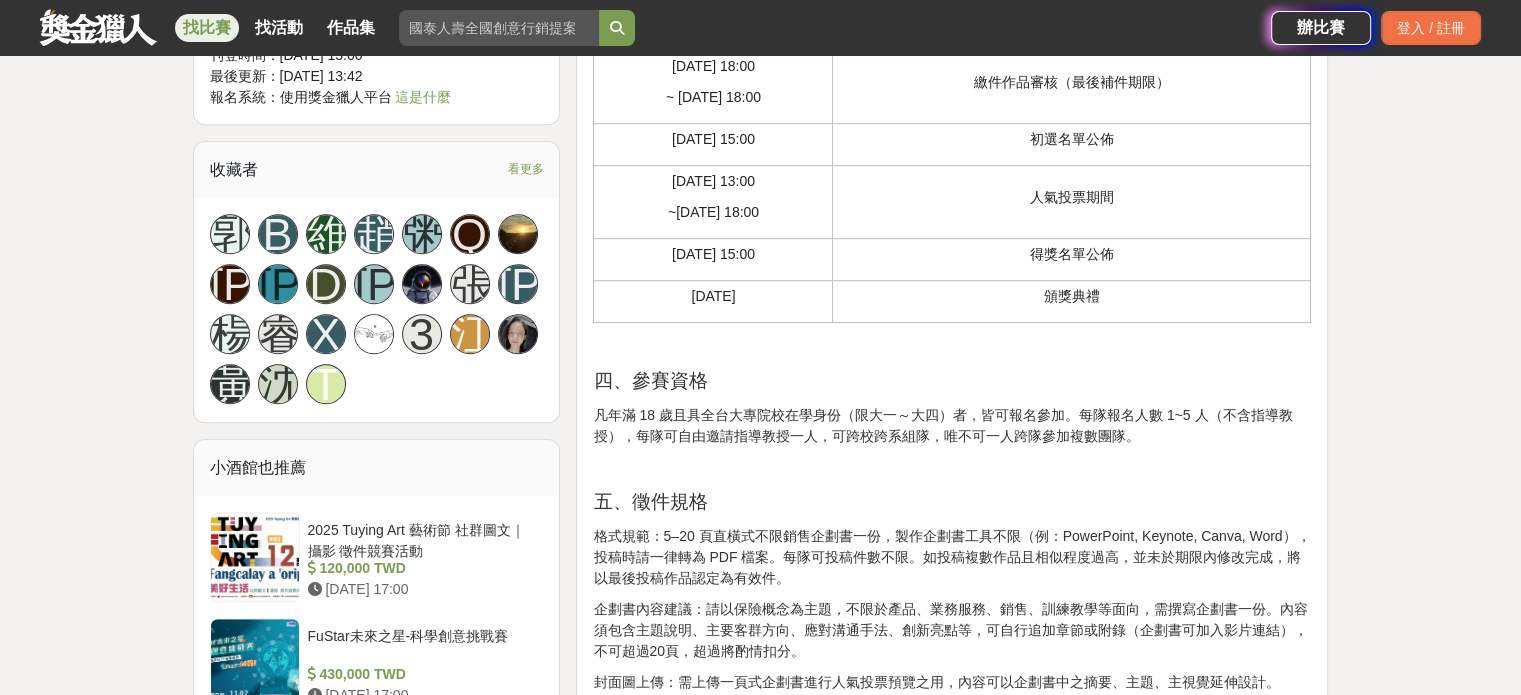 scroll, scrollTop: 1074, scrollLeft: 0, axis: vertical 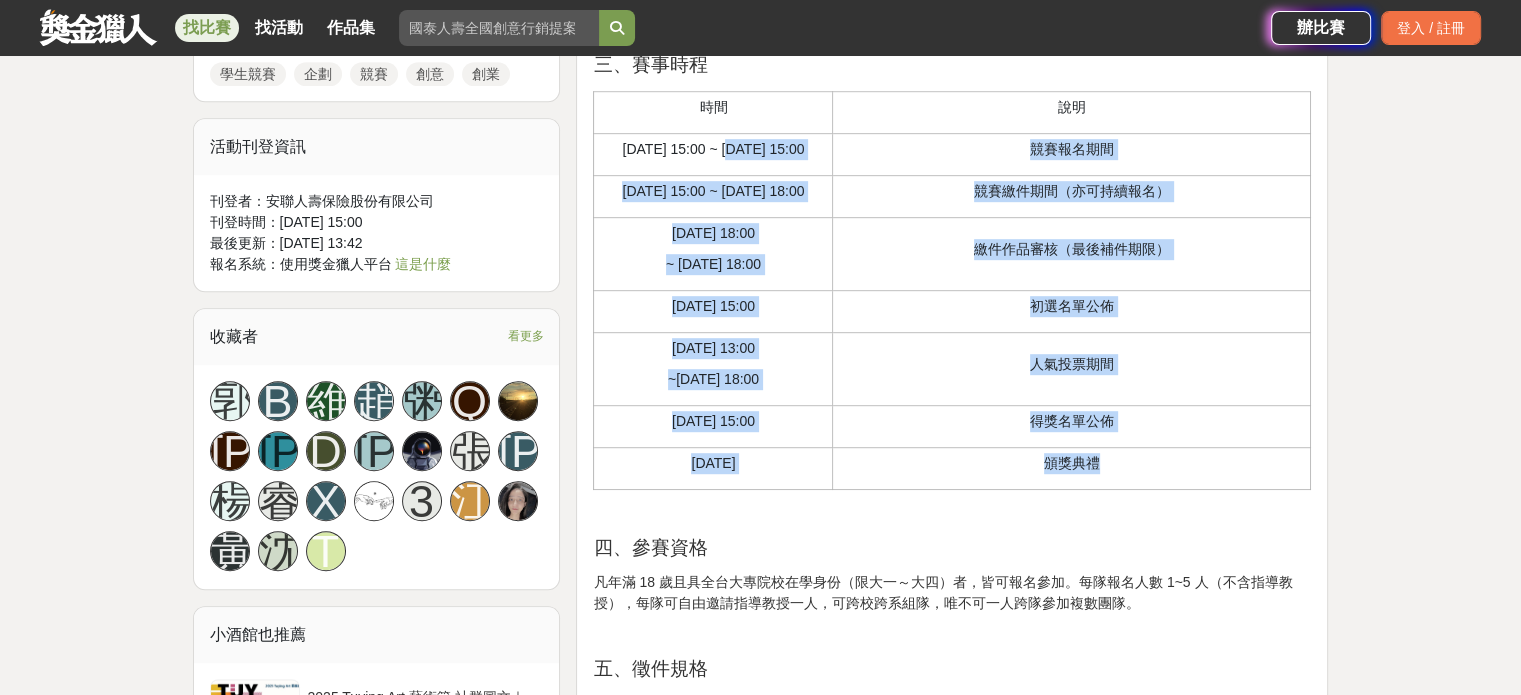 drag, startPoint x: 1111, startPoint y: 525, endPoint x: 723, endPoint y: 175, distance: 522.53613 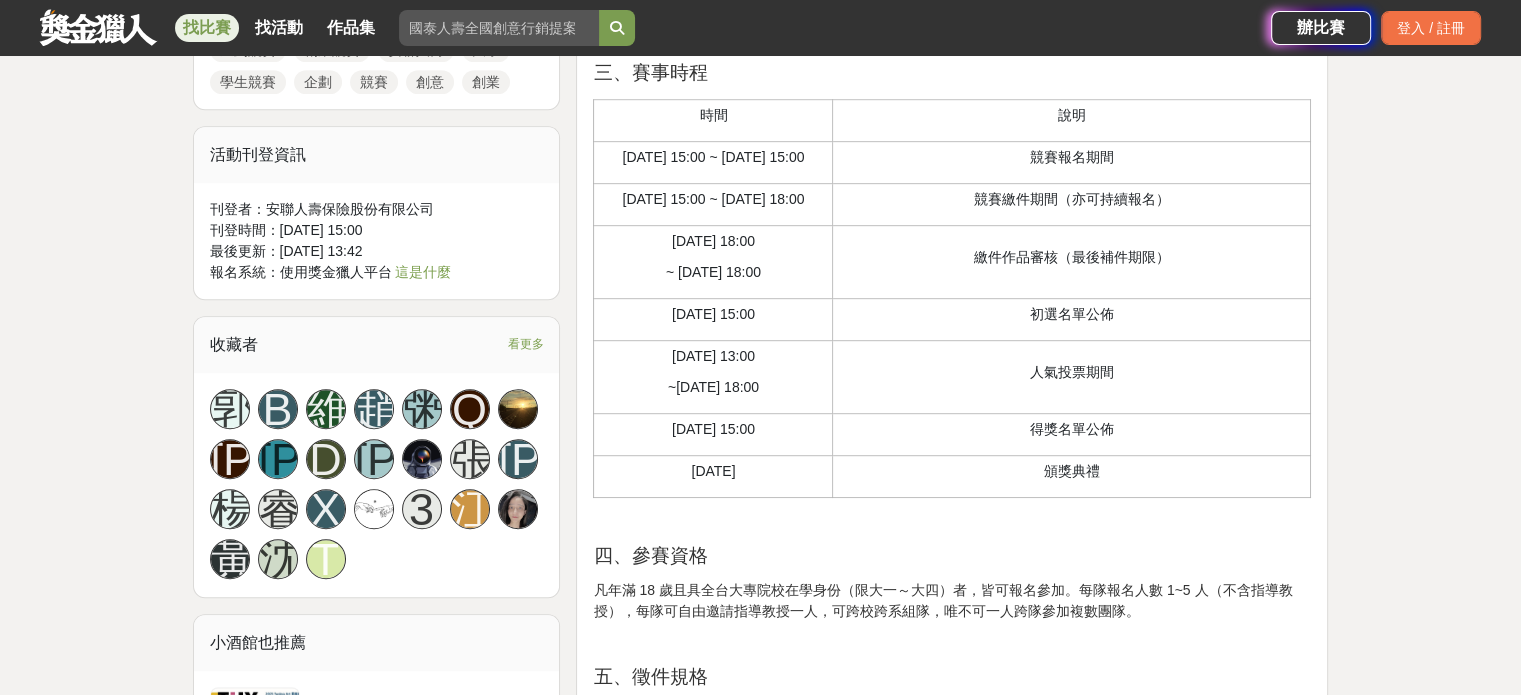 scroll, scrollTop: 1400, scrollLeft: 0, axis: vertical 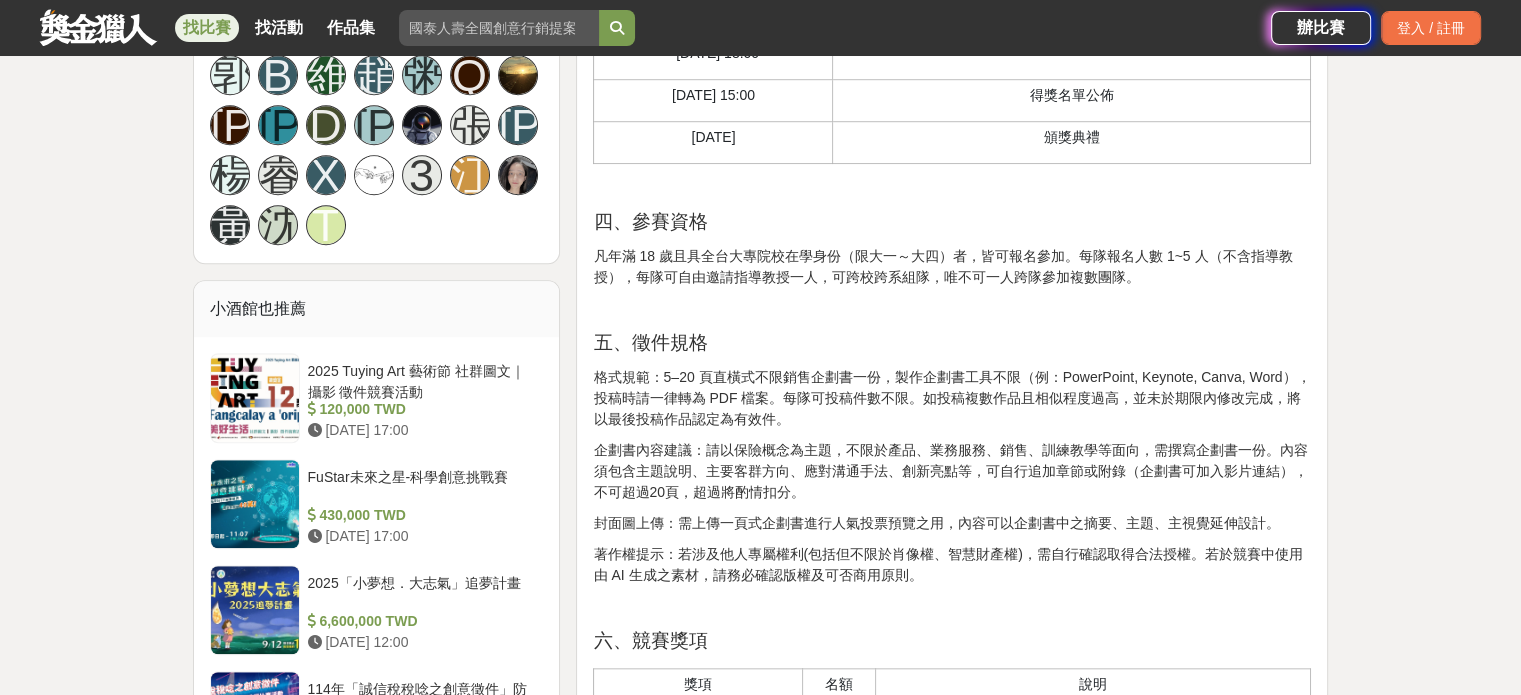 drag, startPoint x: 1135, startPoint y: 188, endPoint x: 816, endPoint y: 147, distance: 321.624 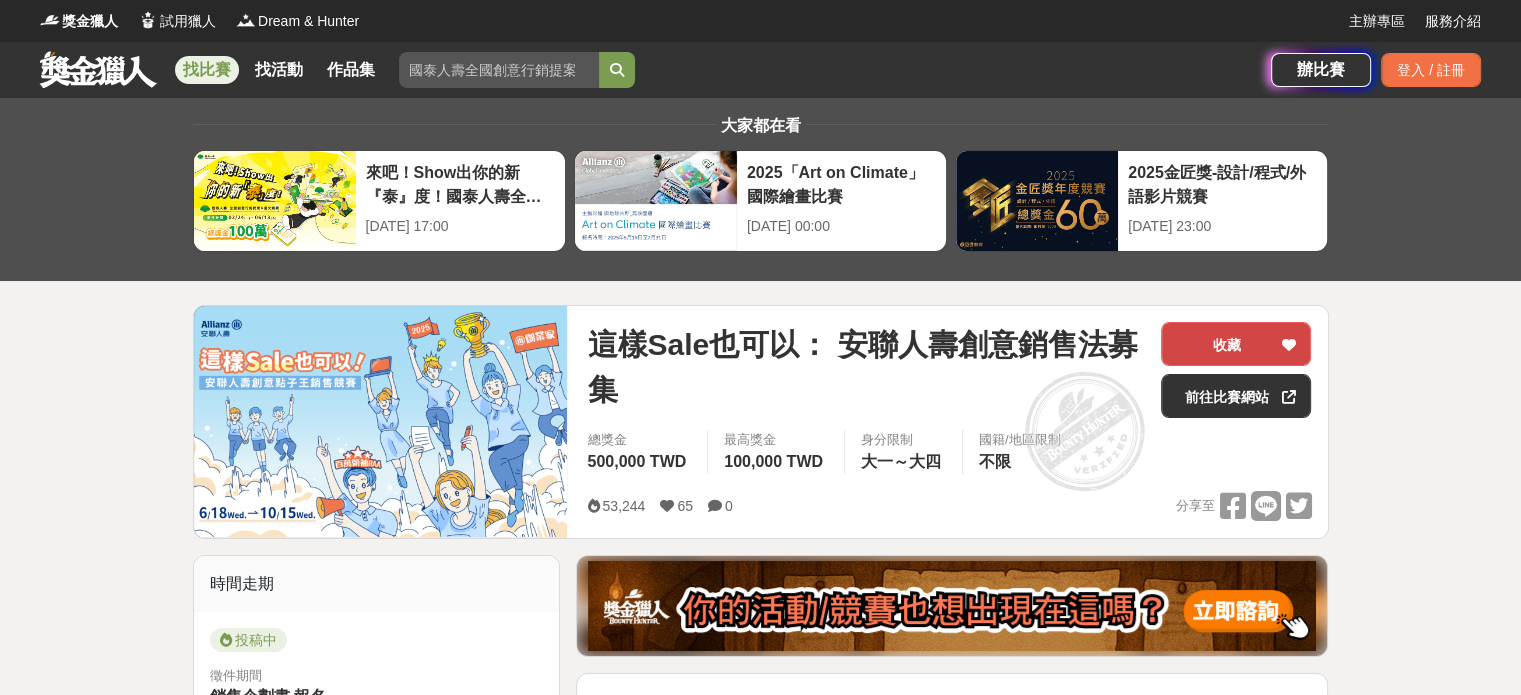 scroll, scrollTop: 200, scrollLeft: 0, axis: vertical 